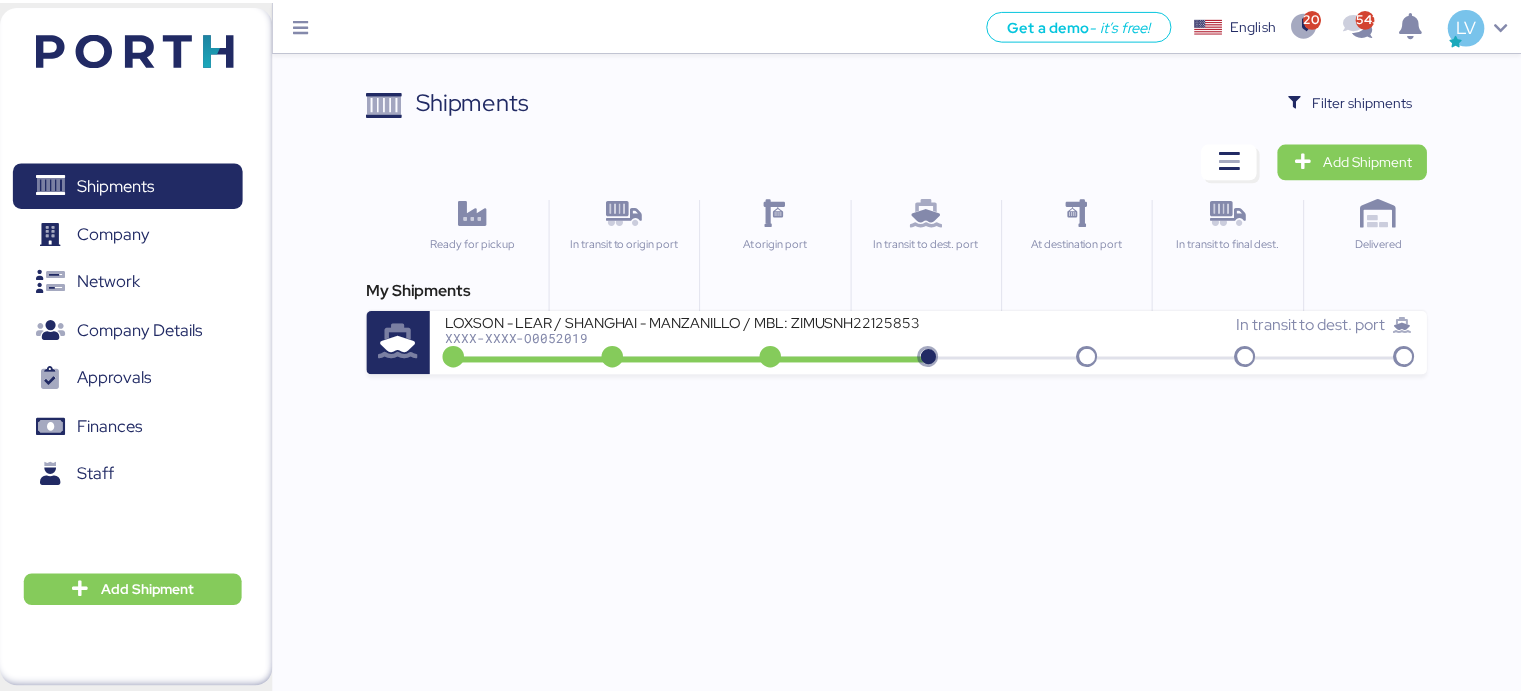 scroll, scrollTop: 0, scrollLeft: 0, axis: both 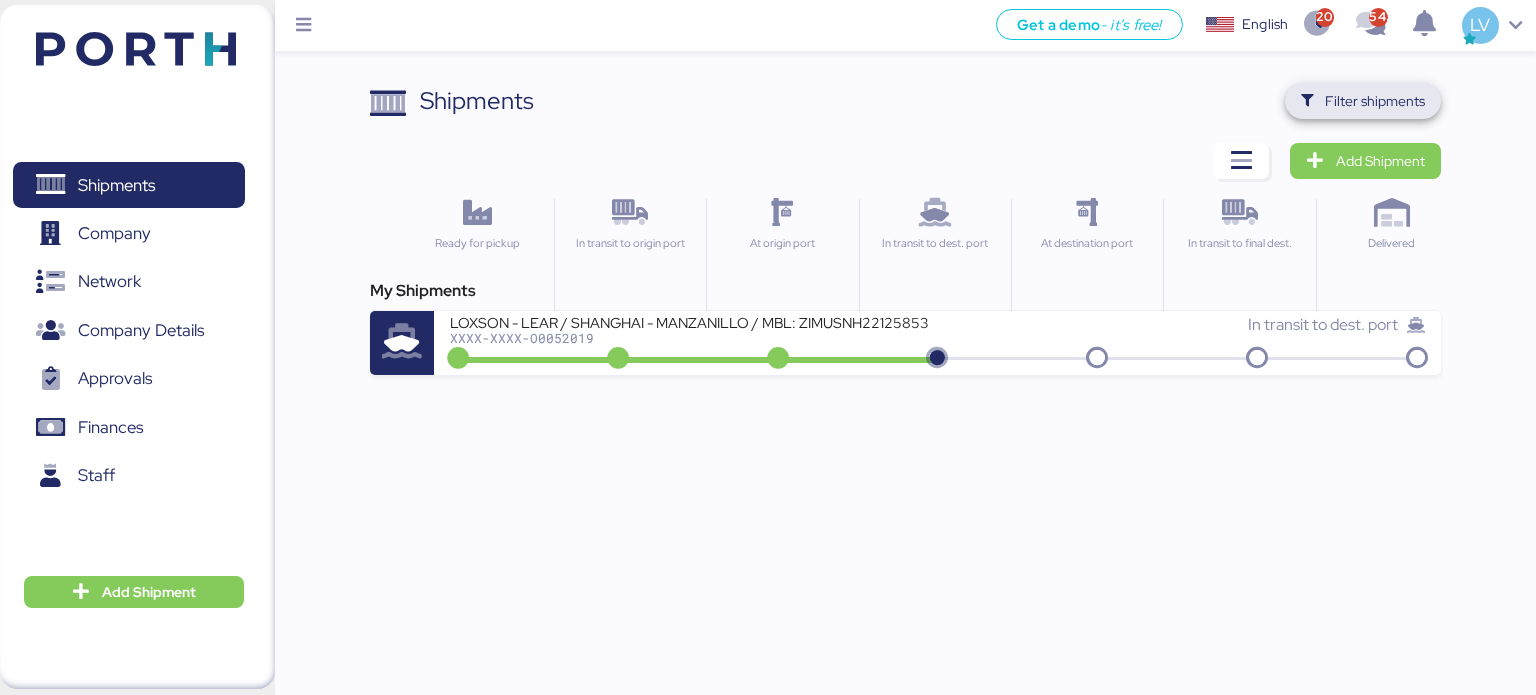 click on "Filter shipments" at bounding box center [1375, 101] 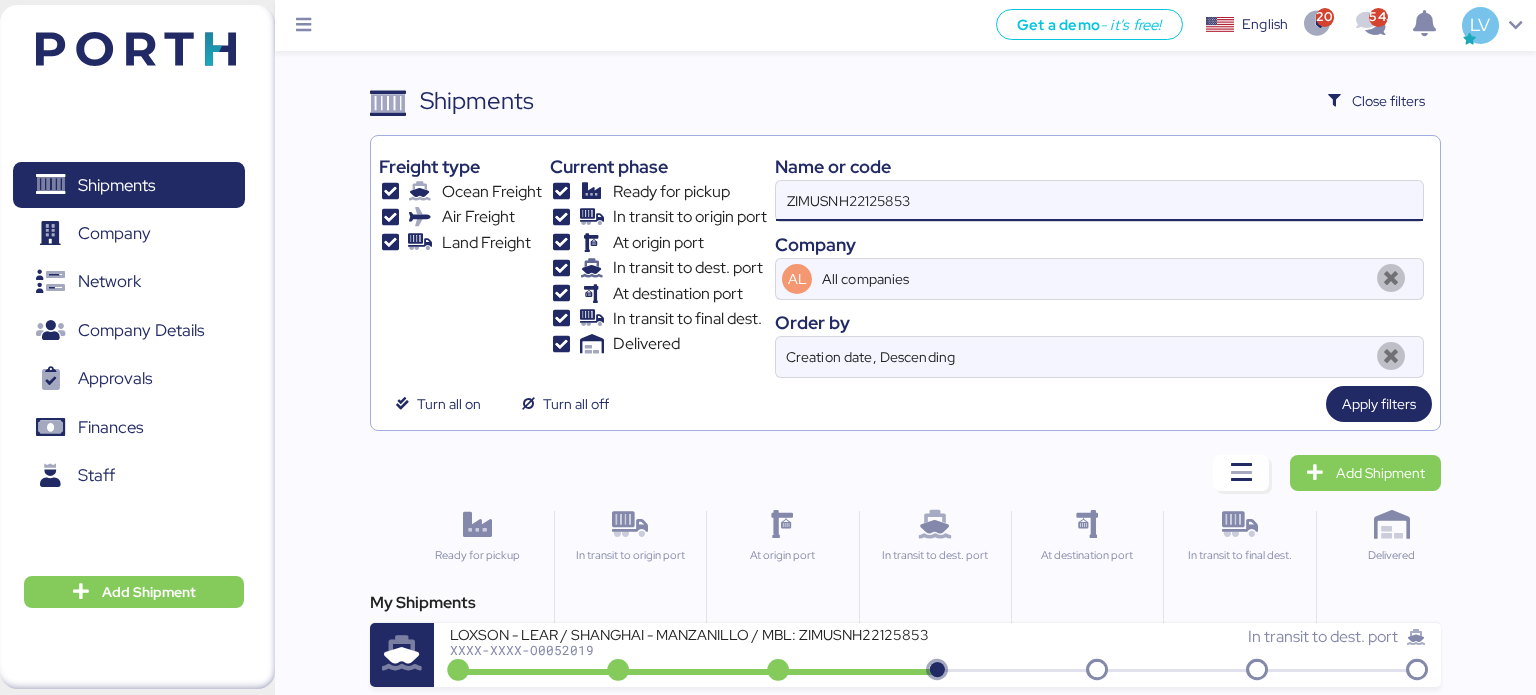 click on "ZIMUSNH22125853" at bounding box center (1099, 201) 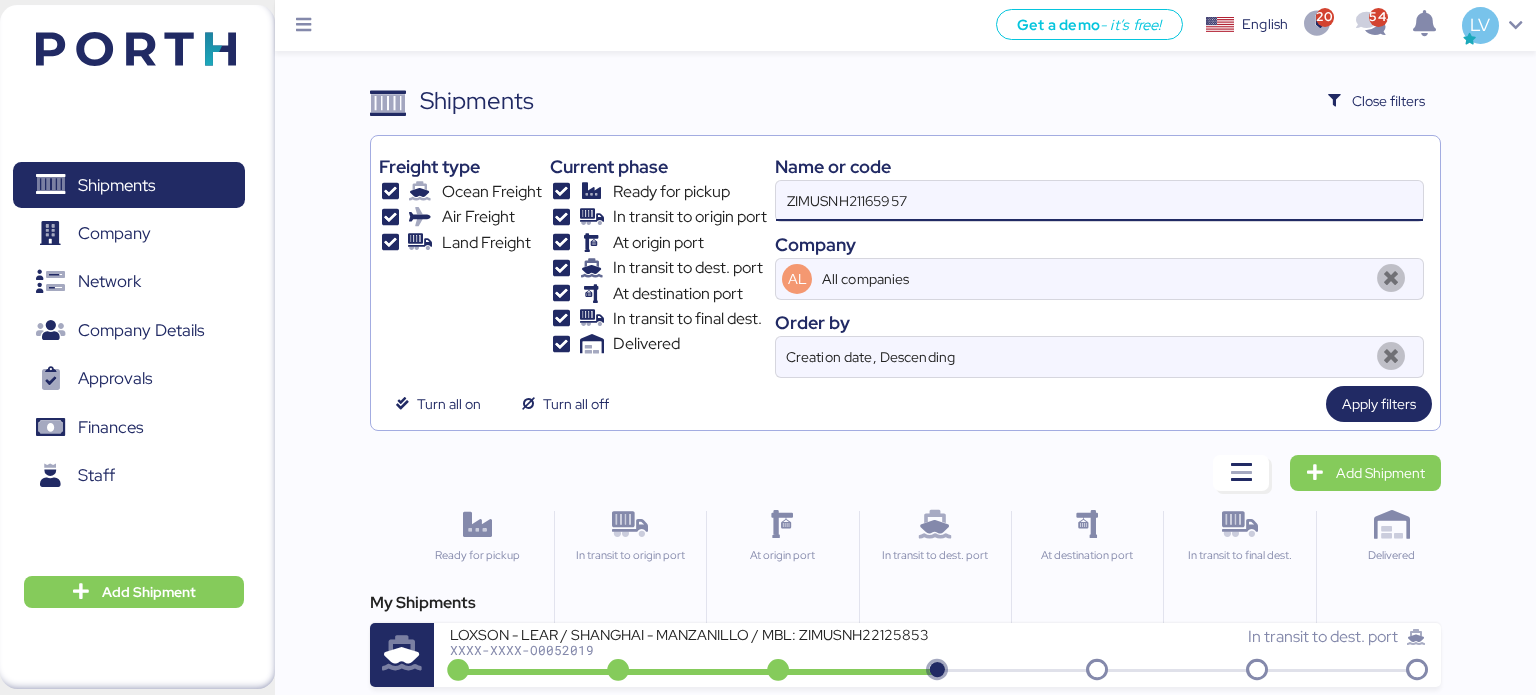 type on "ZIMUSNH21165957" 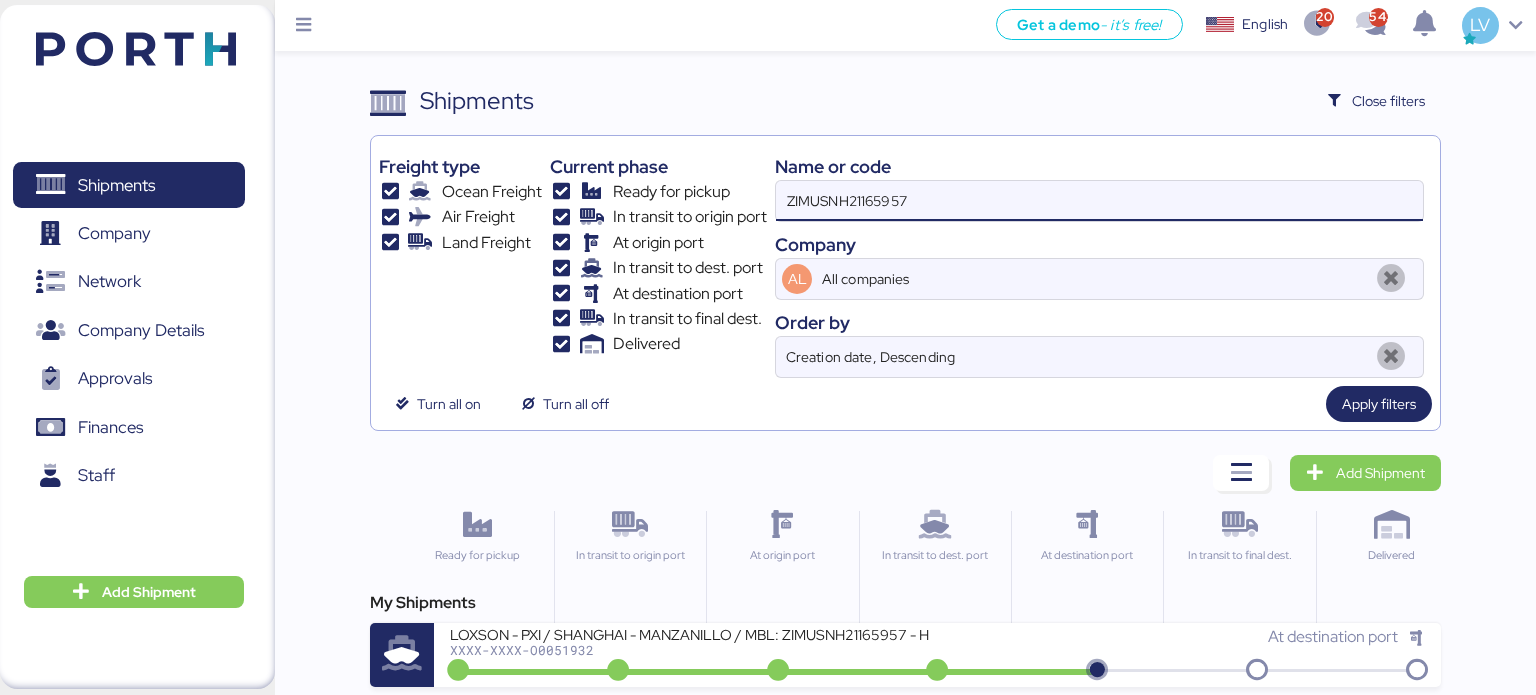 click on "ZIMUSNH21165957" at bounding box center (1099, 201) 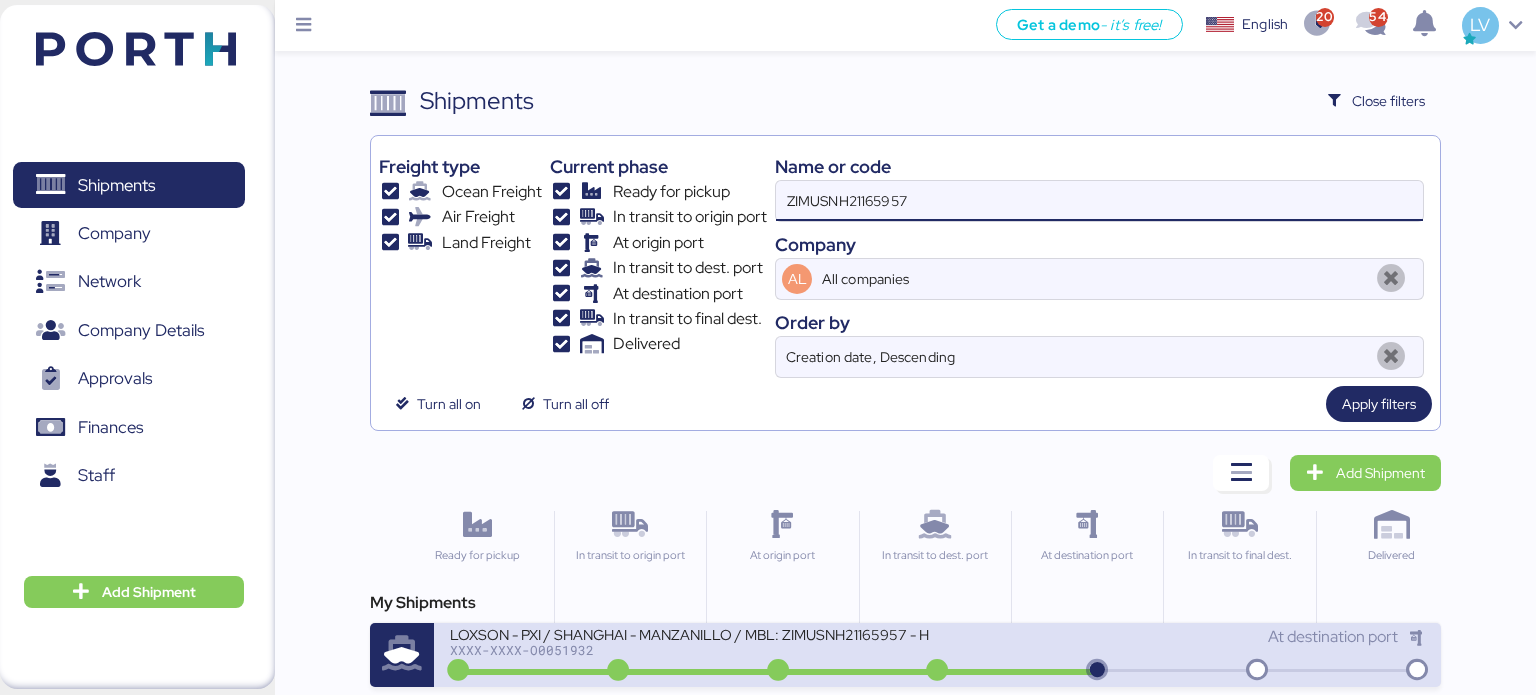click on "XXXX-XXXX-O0051932" at bounding box center [690, 650] 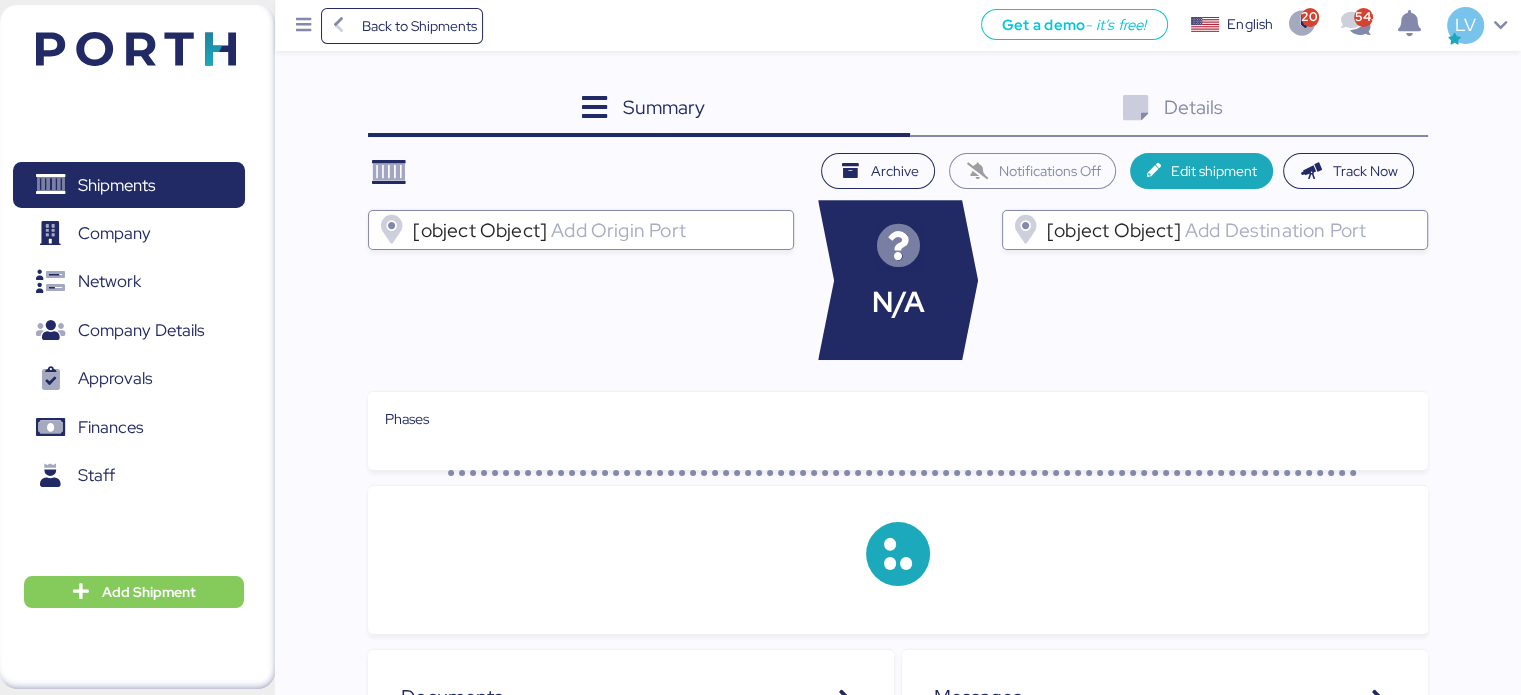 click on "Details 0" at bounding box center [1169, 110] 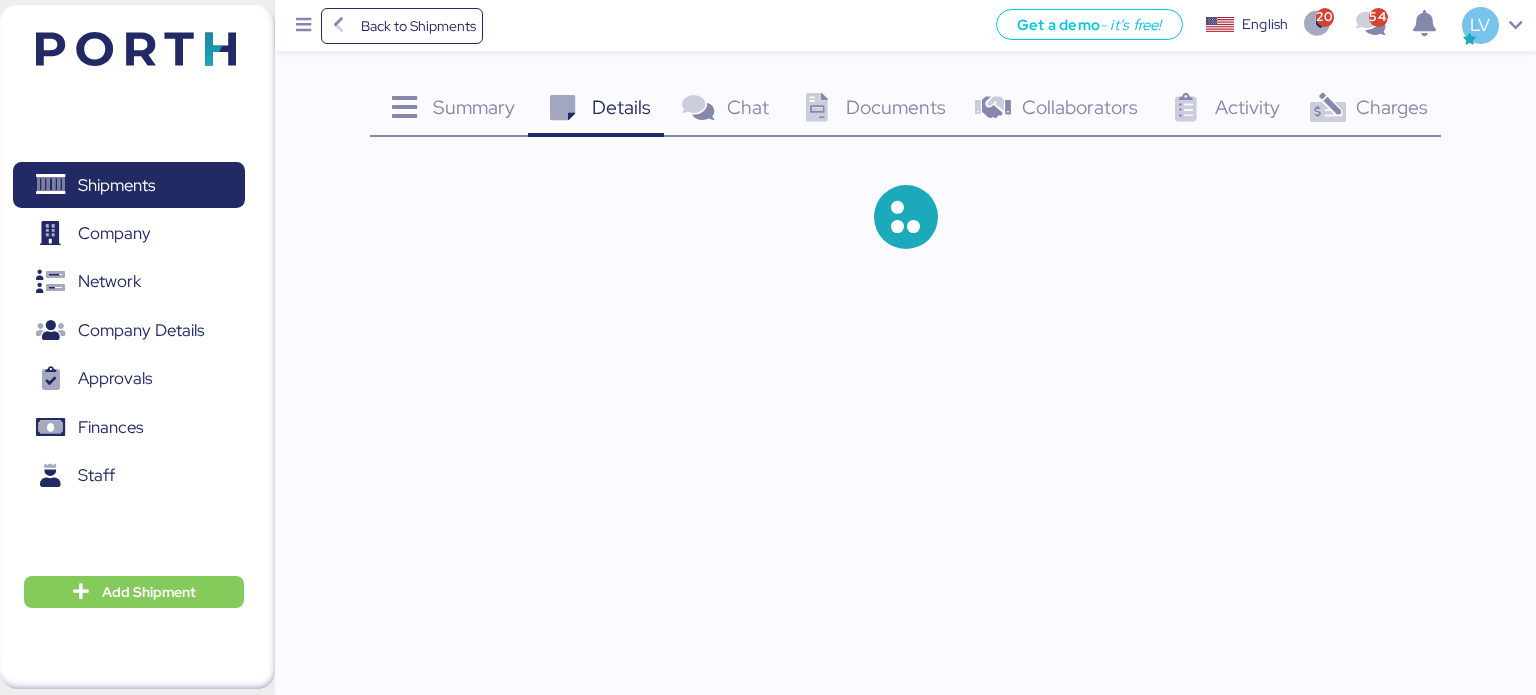 click on "Charges 0" at bounding box center (1367, 110) 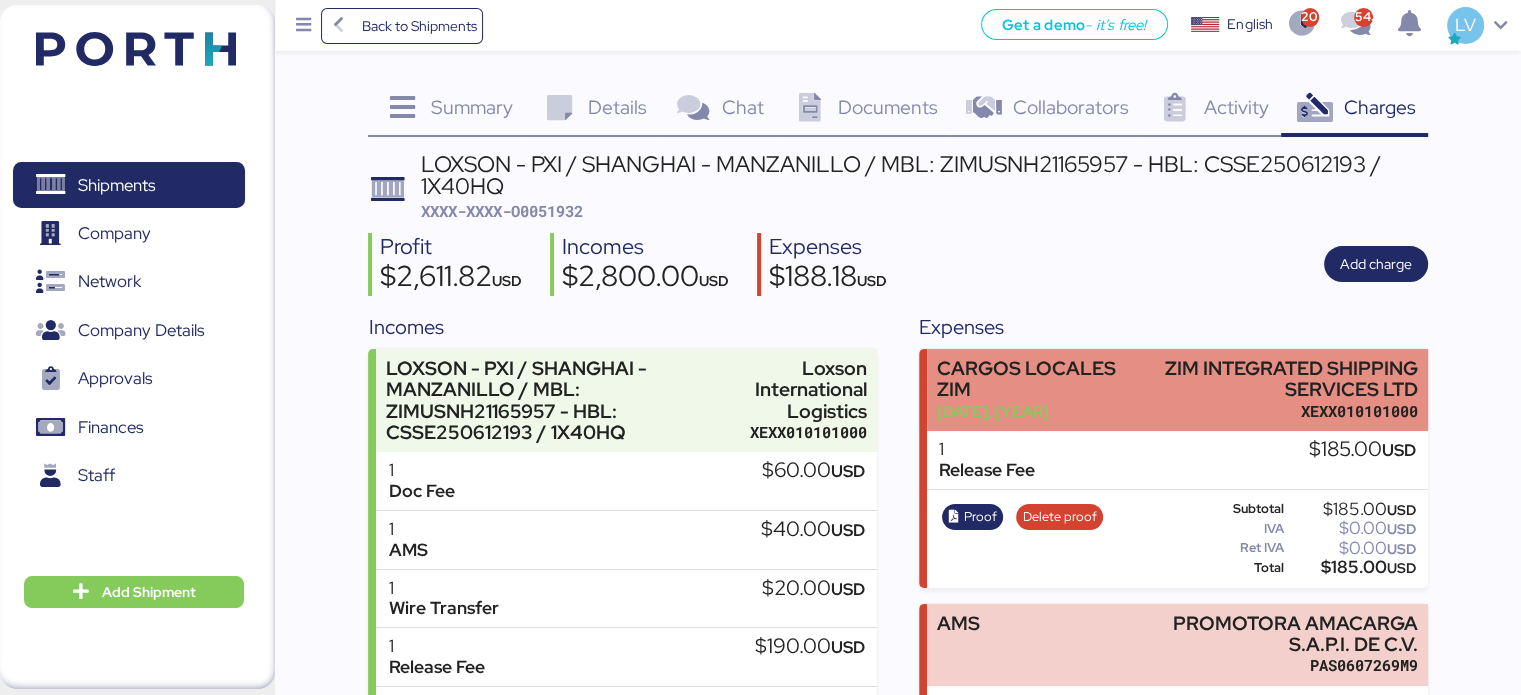 scroll, scrollTop: 162, scrollLeft: 0, axis: vertical 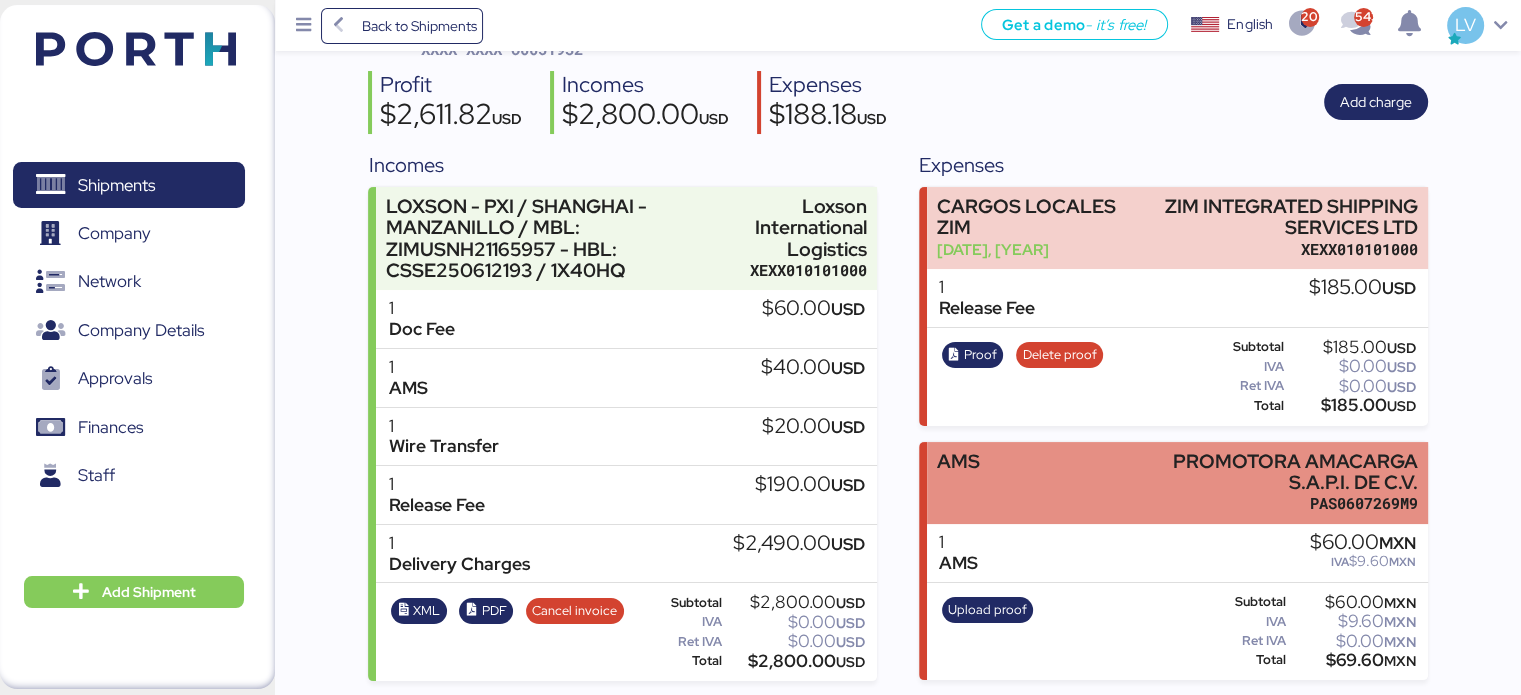 click on "AMS  PROMOTORA AMACARGA S.A.P.I. DE C.V. PAS0607269M9" at bounding box center [1177, 483] 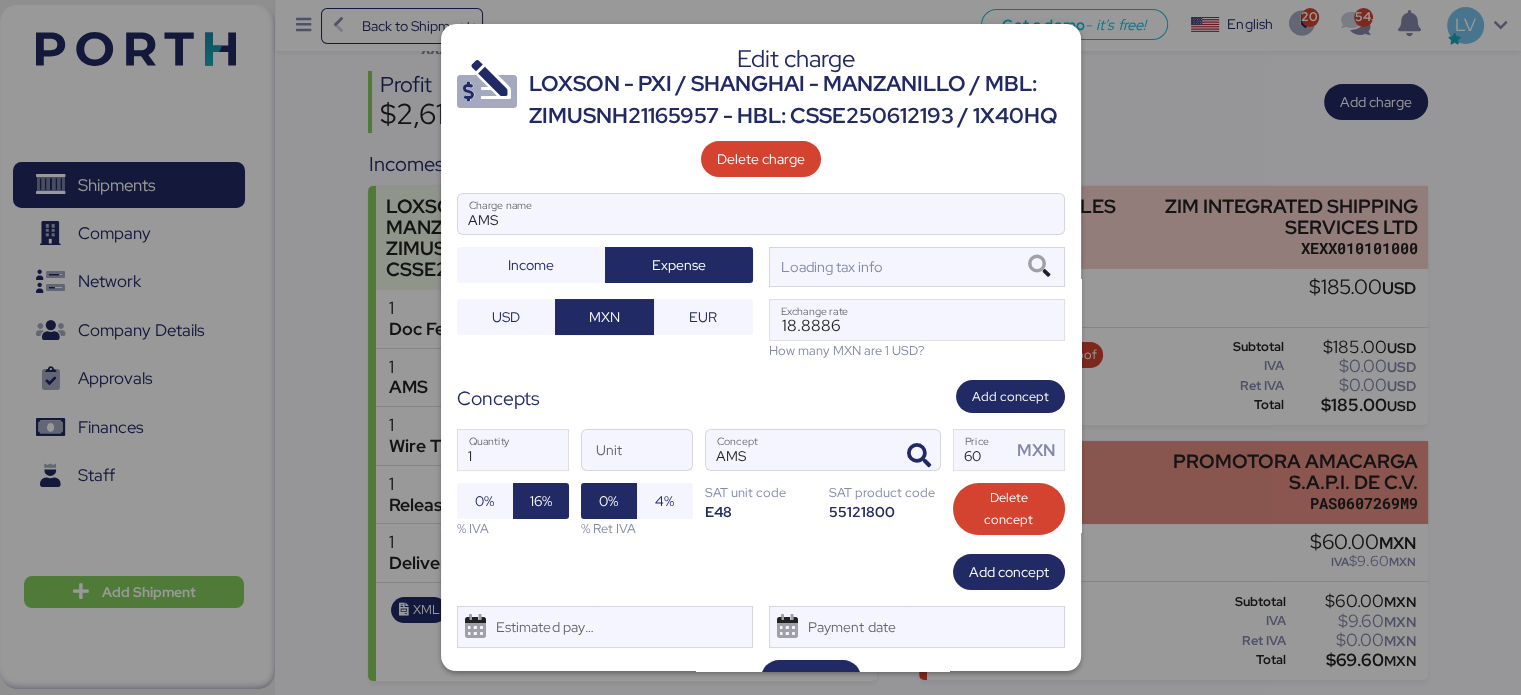 scroll, scrollTop: 0, scrollLeft: 0, axis: both 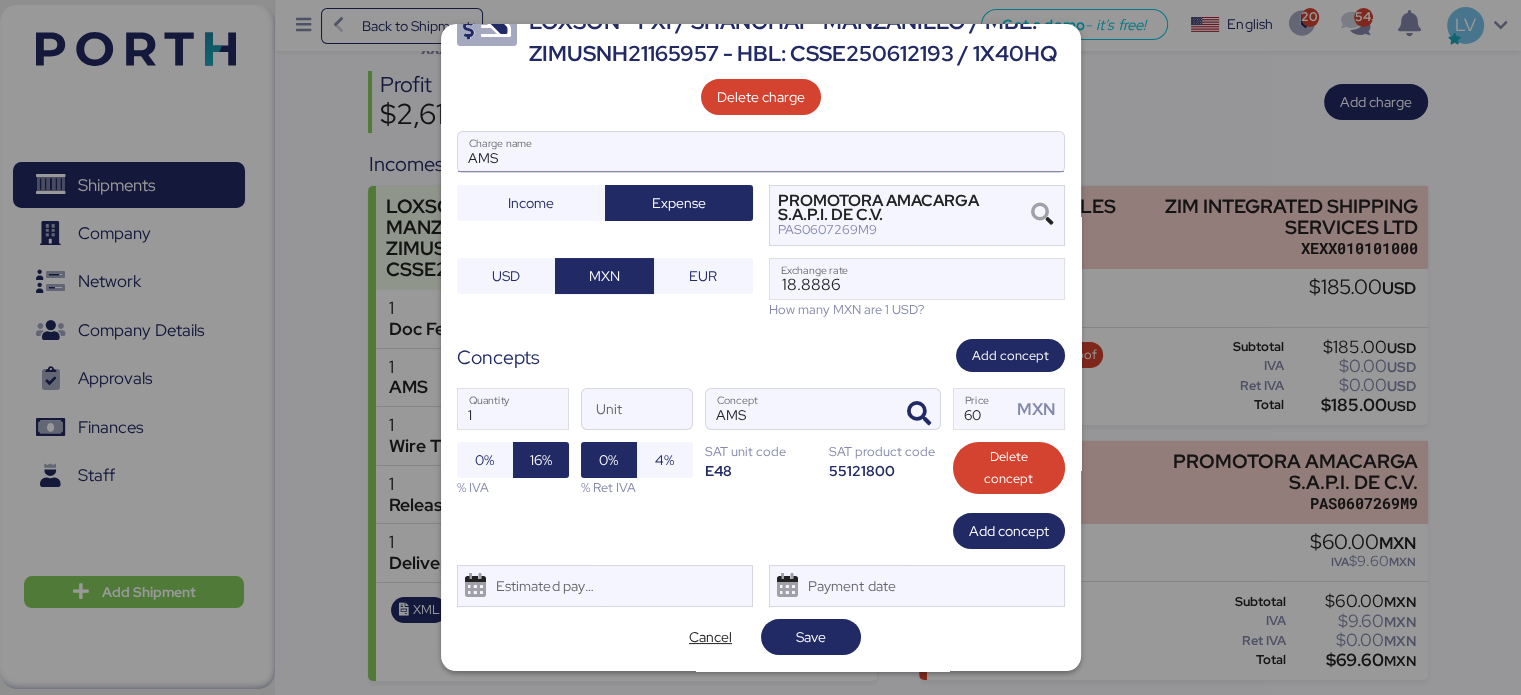 click on "AMS" at bounding box center (761, 152) 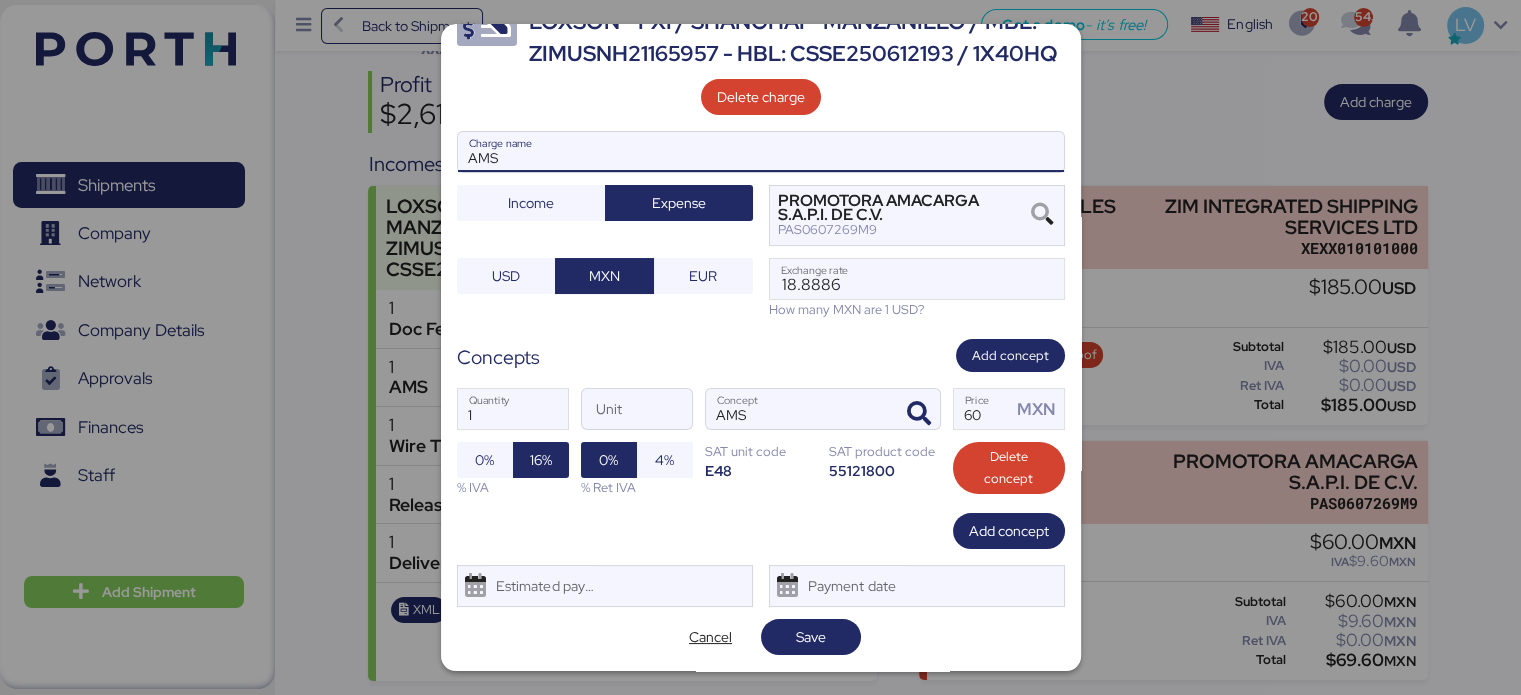 paste on "[DOCUMENT_ID]" 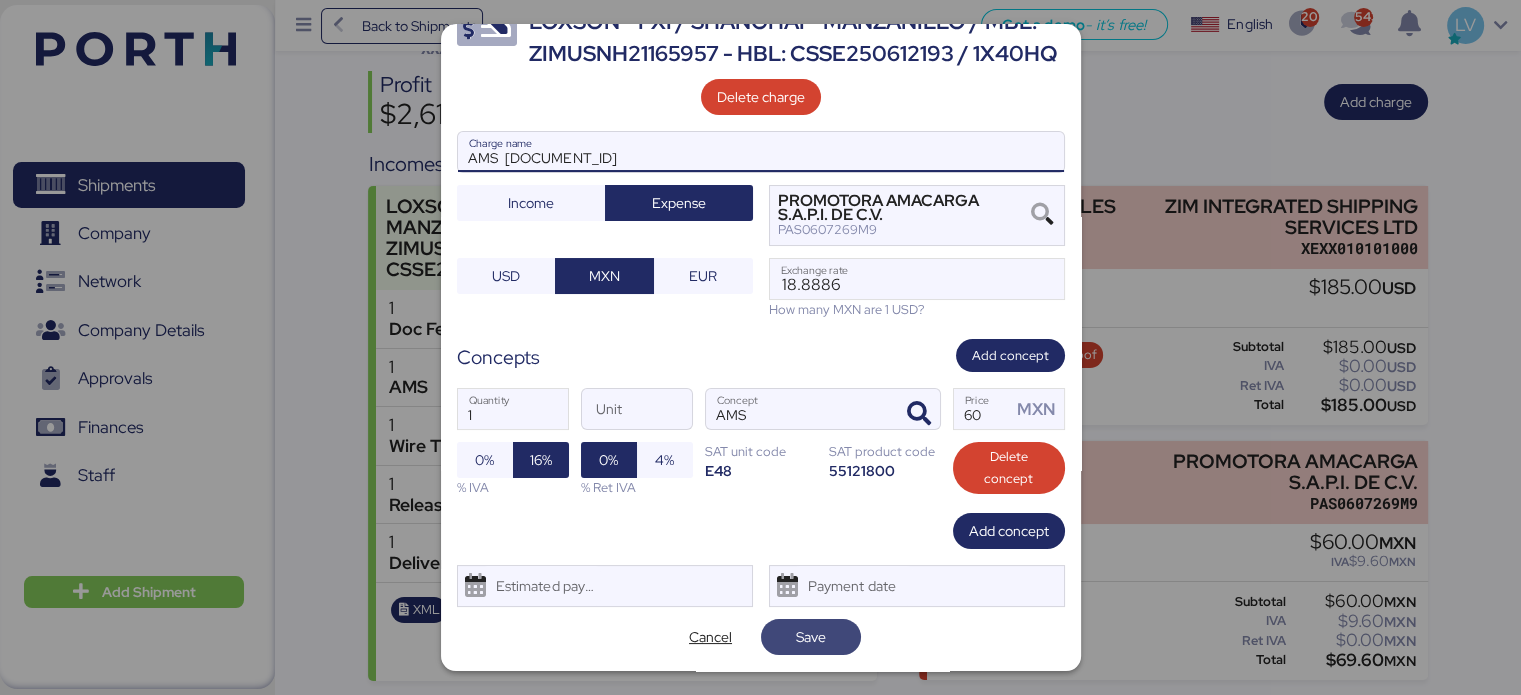 type on "AMS  [DOCUMENT_ID]" 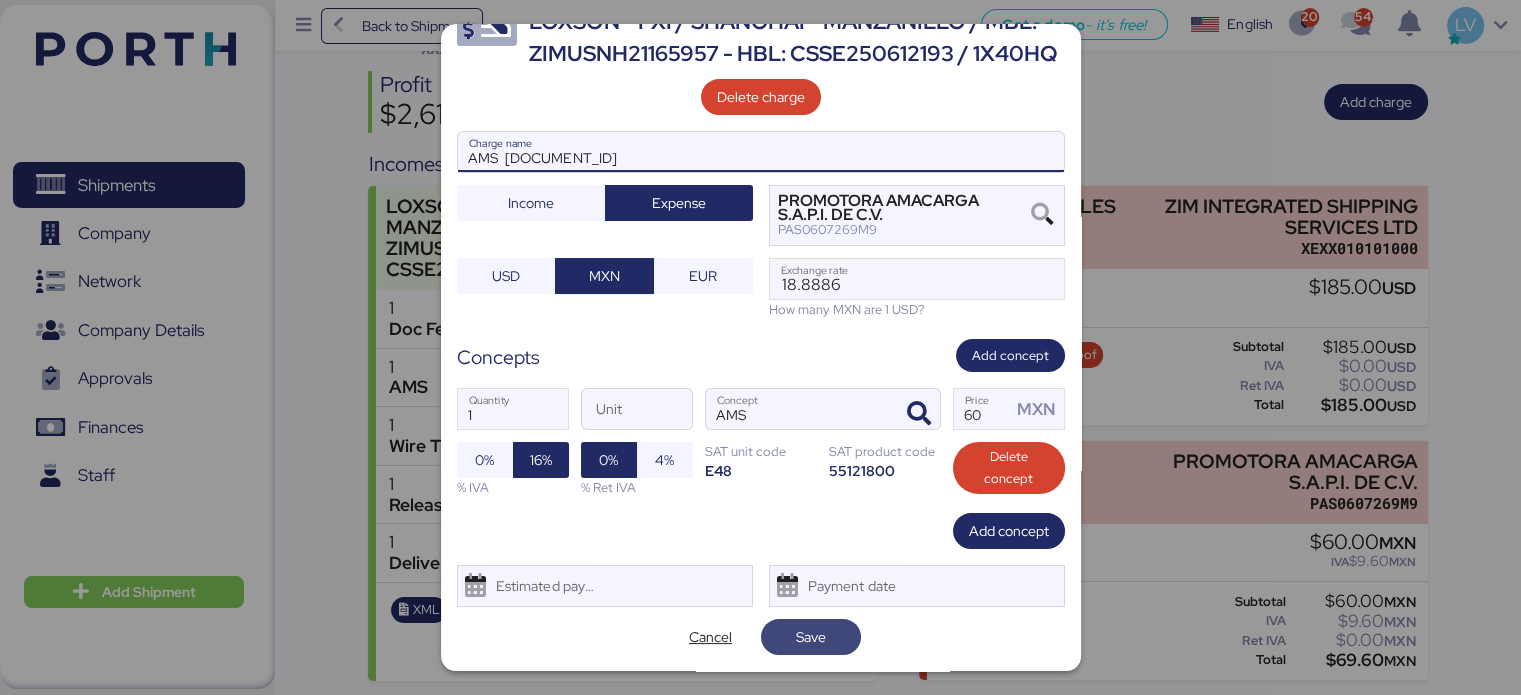 click on "Save" at bounding box center (811, 637) 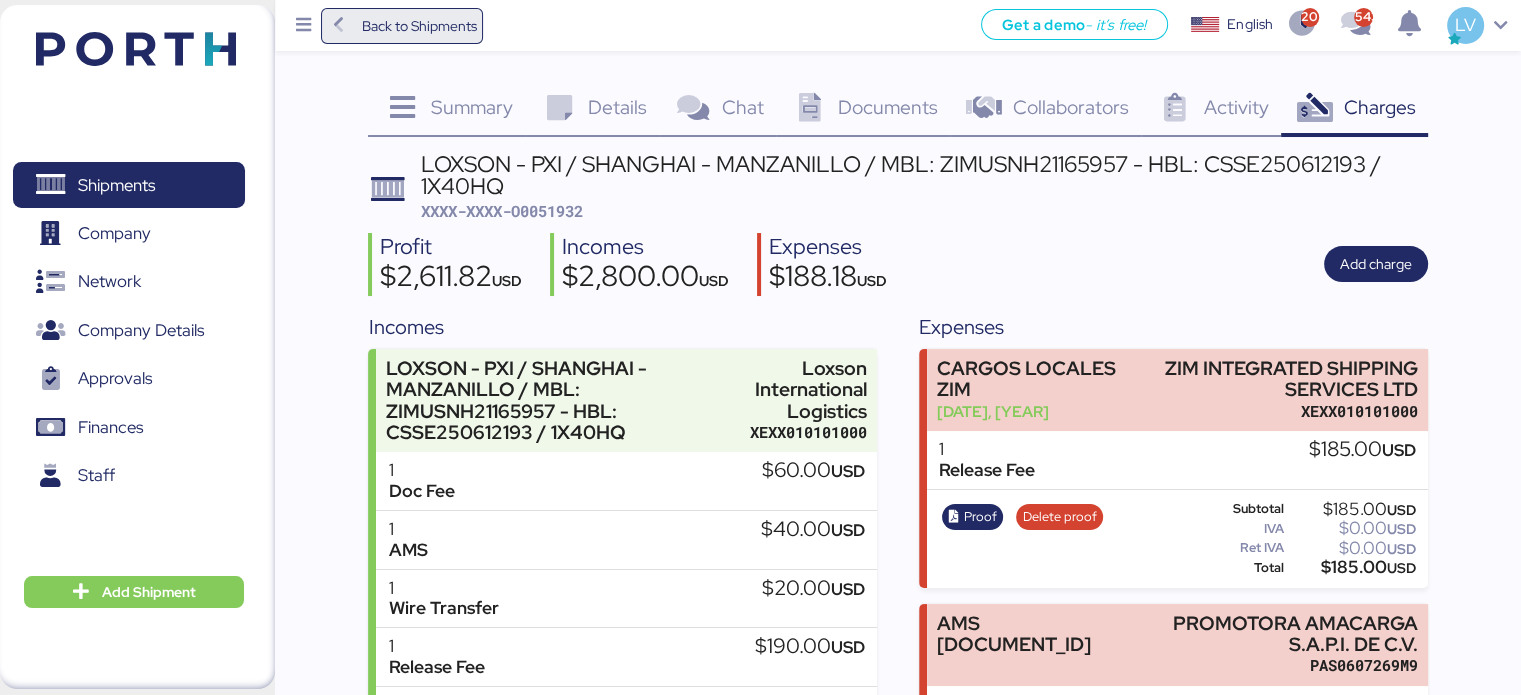 click on "Back to Shipments" at bounding box center (402, 26) 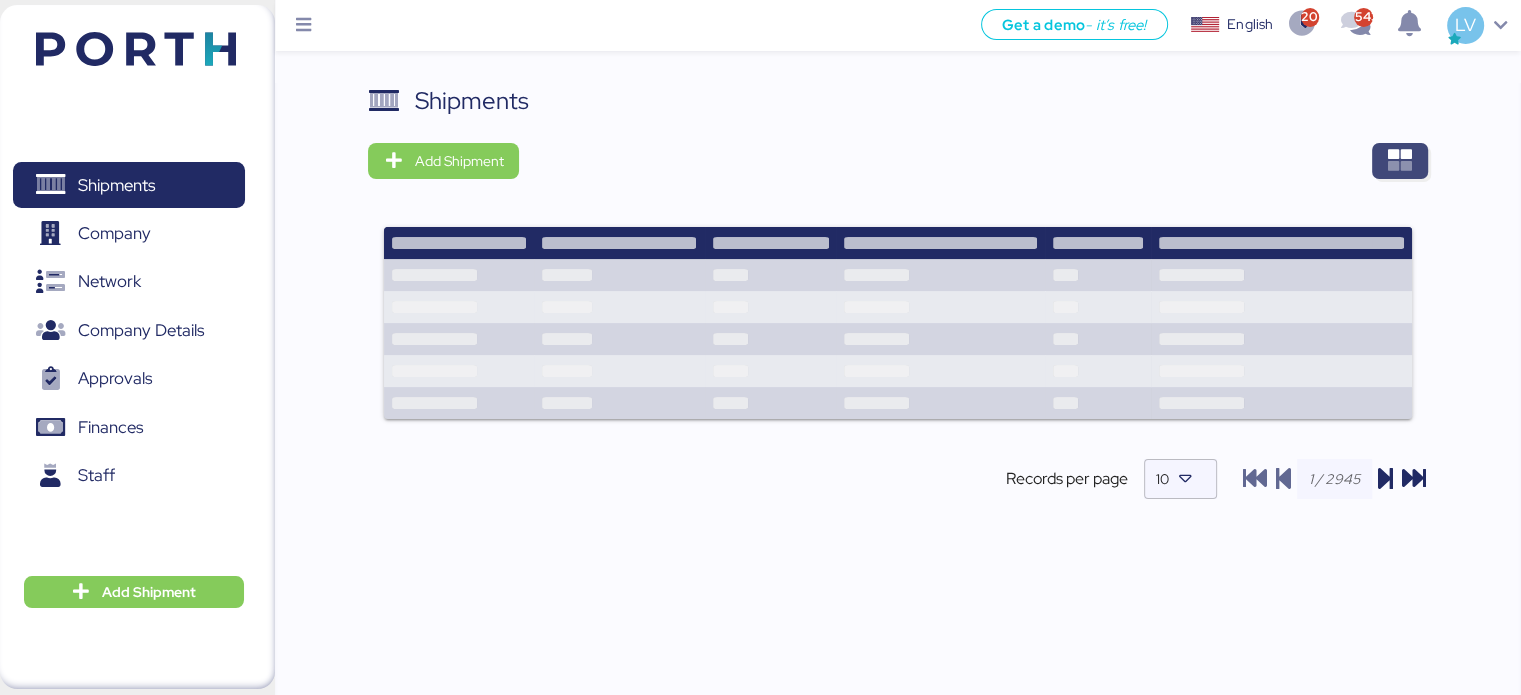 click at bounding box center (1400, 161) 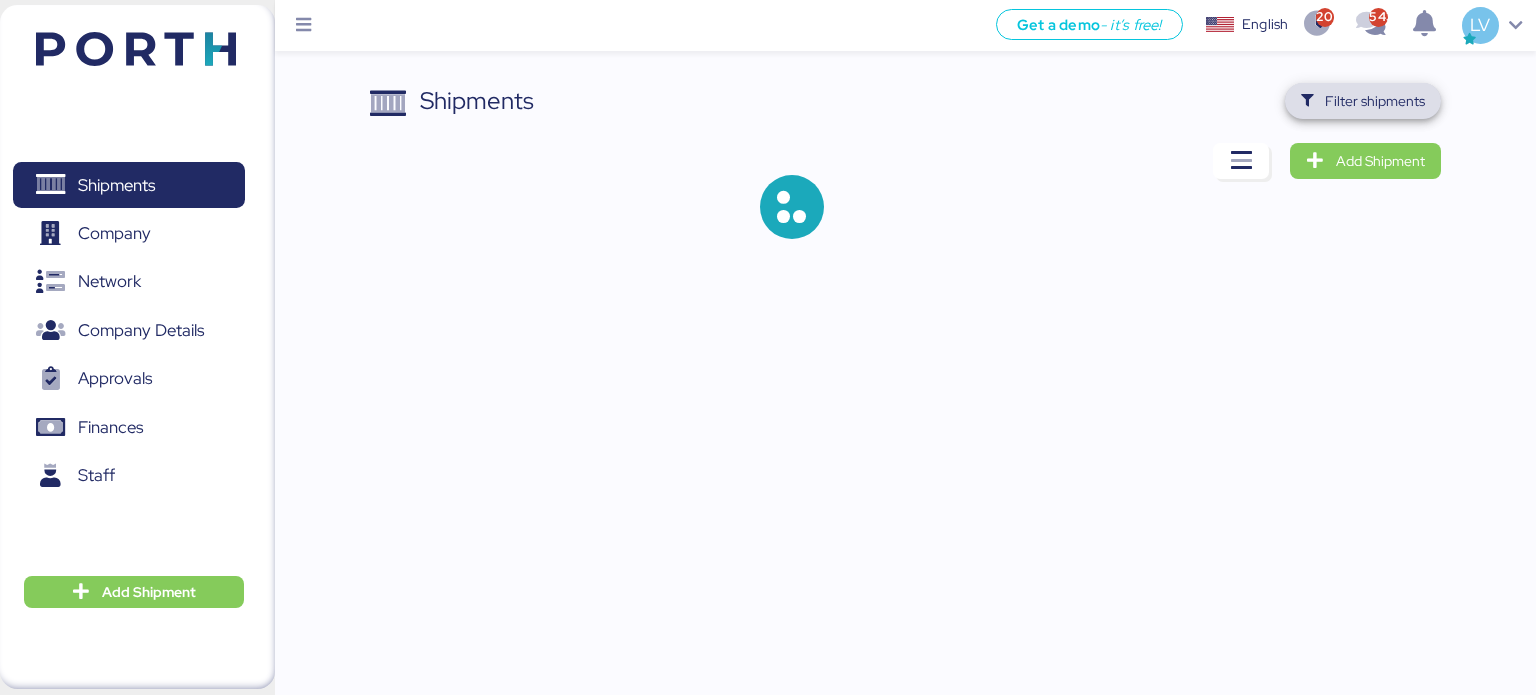click on "Filter shipments" at bounding box center [1375, 101] 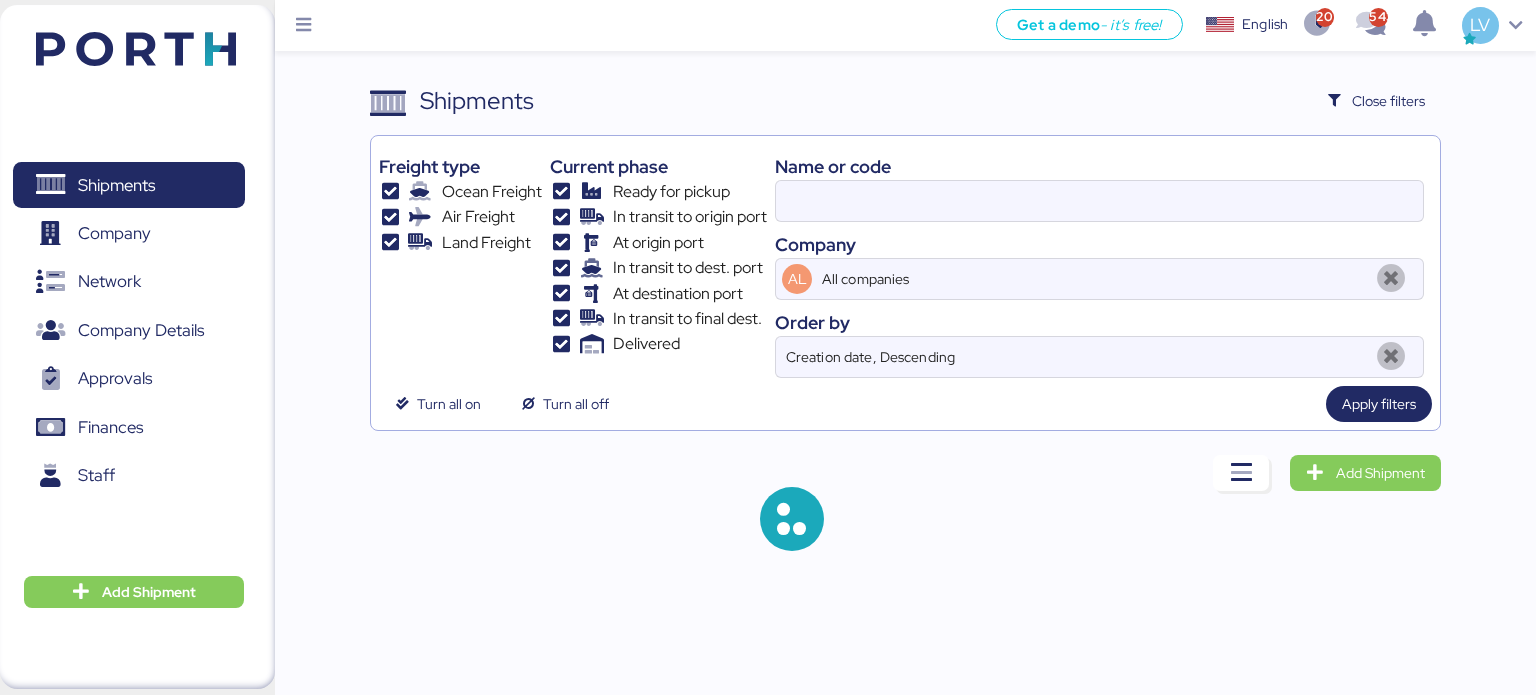 click on "Name or code Company AL All companies   Order by Creation date, Descending" at bounding box center (1099, 261) 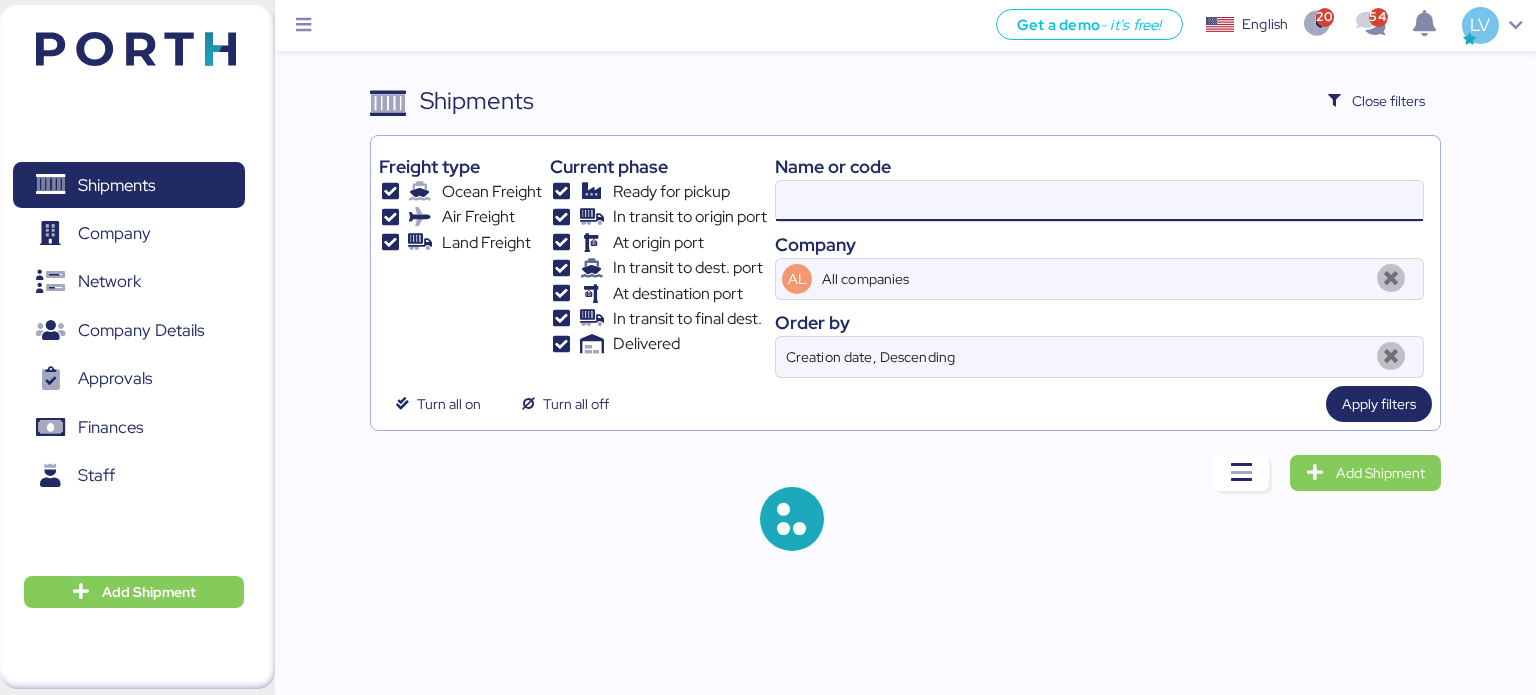 click at bounding box center (1099, 201) 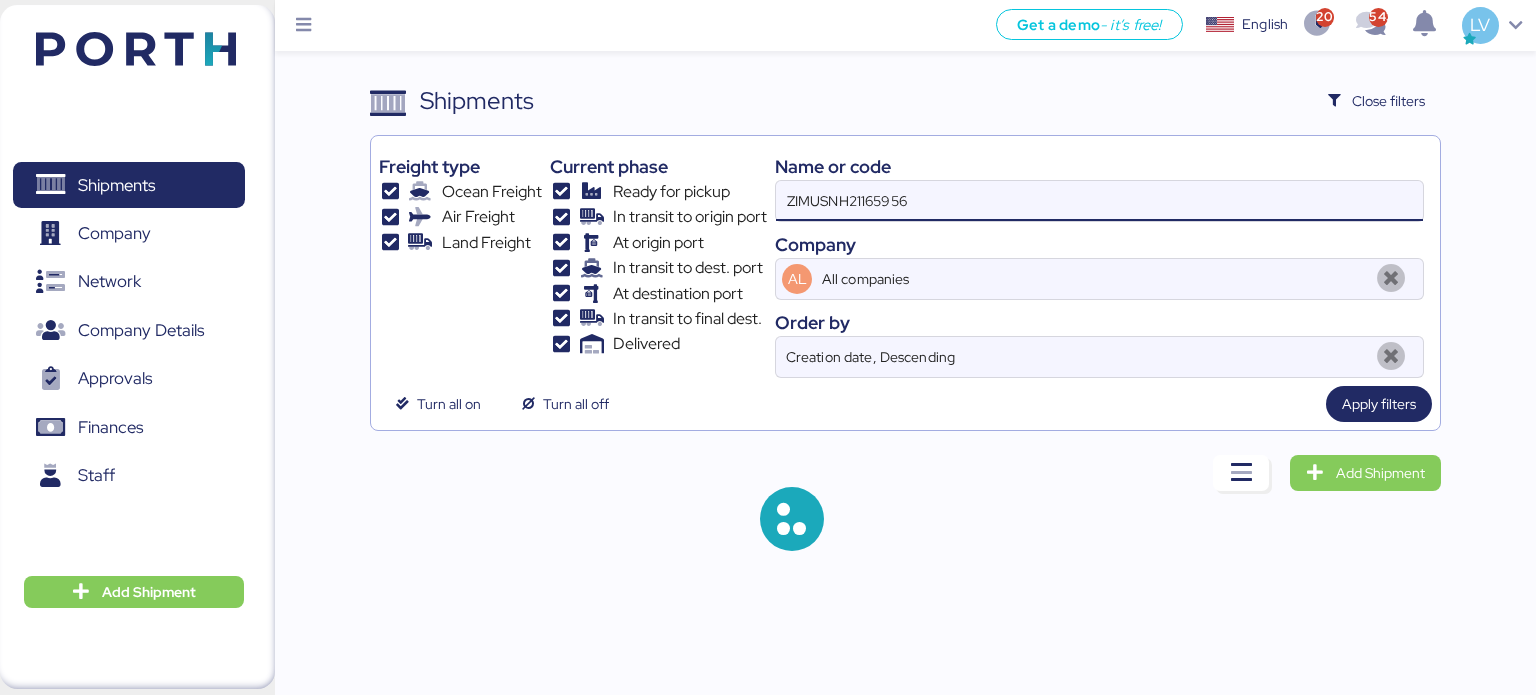 type on "ZIMUSNH21165956" 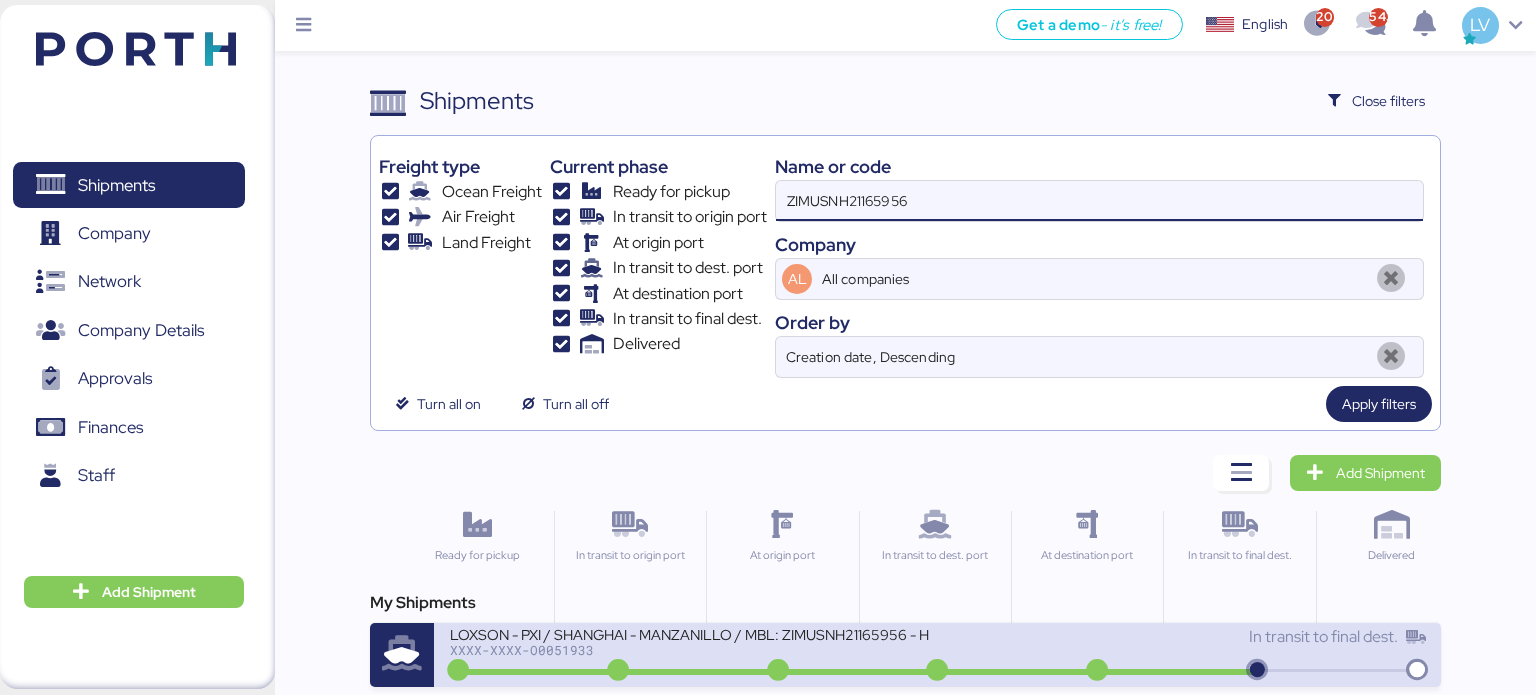 click on "LOXSON - PXI / SHANGHAI - MANZANILLO / MBL: ZIMUSNH21165956 - HBL: CSSE250612189 / 1X40HQ & 1X20GP XXXX-XXXX-O0051933 In transit to final dest." at bounding box center (938, 655) 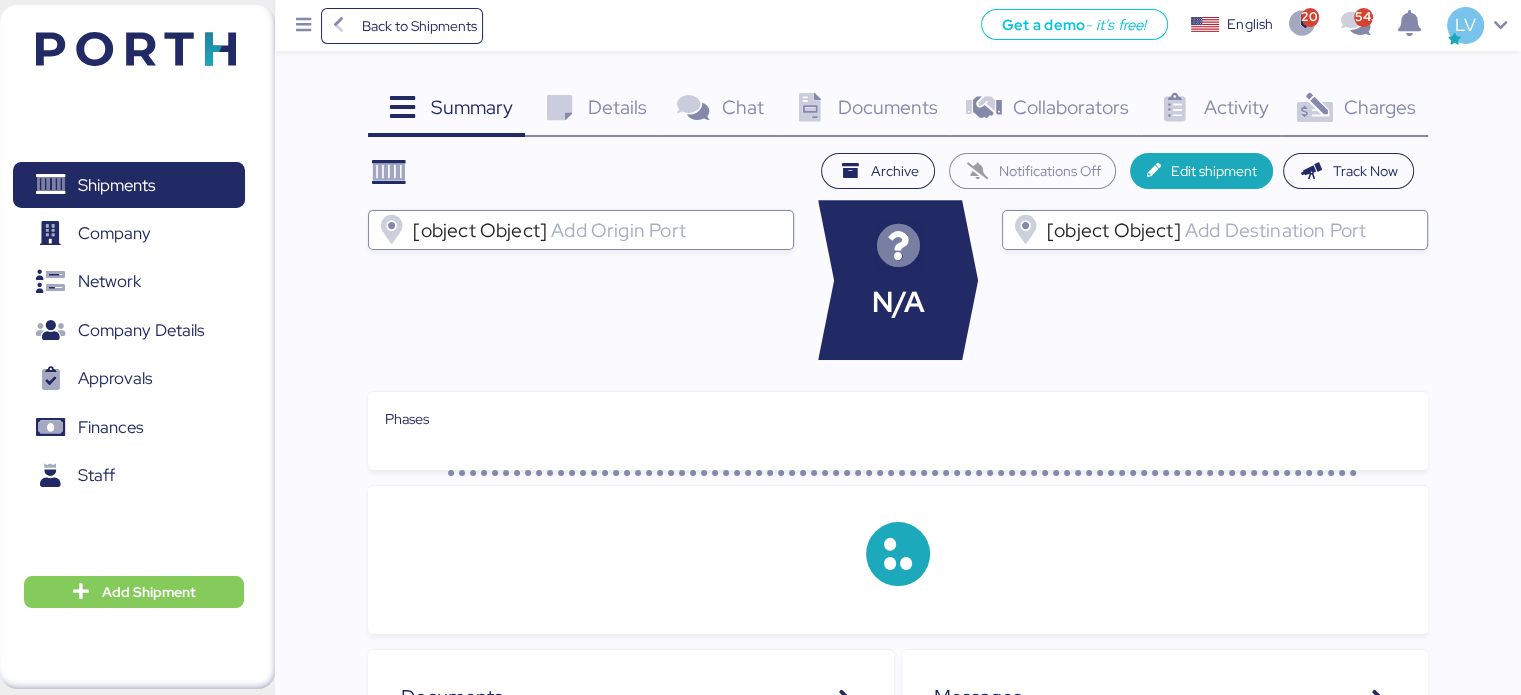 click on "Charges 0" at bounding box center (1354, 110) 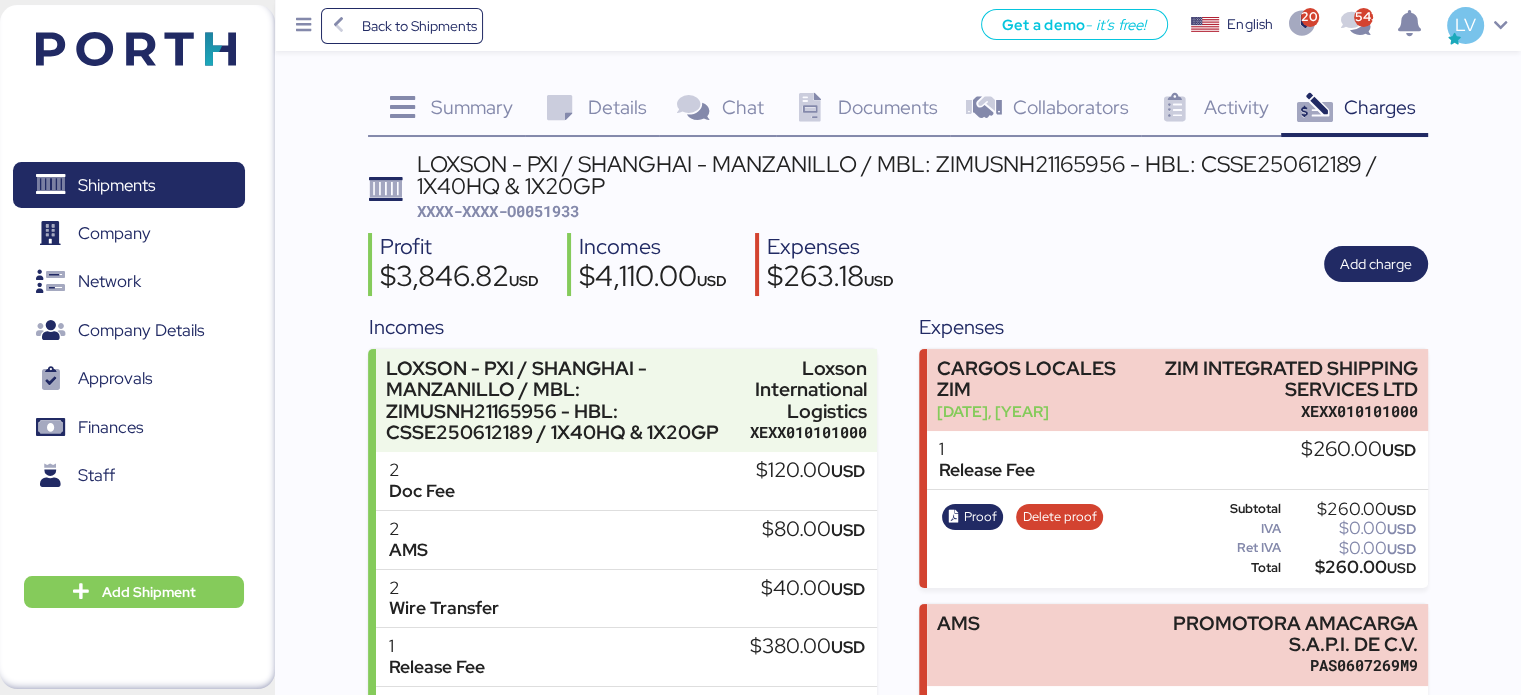 scroll, scrollTop: 162, scrollLeft: 0, axis: vertical 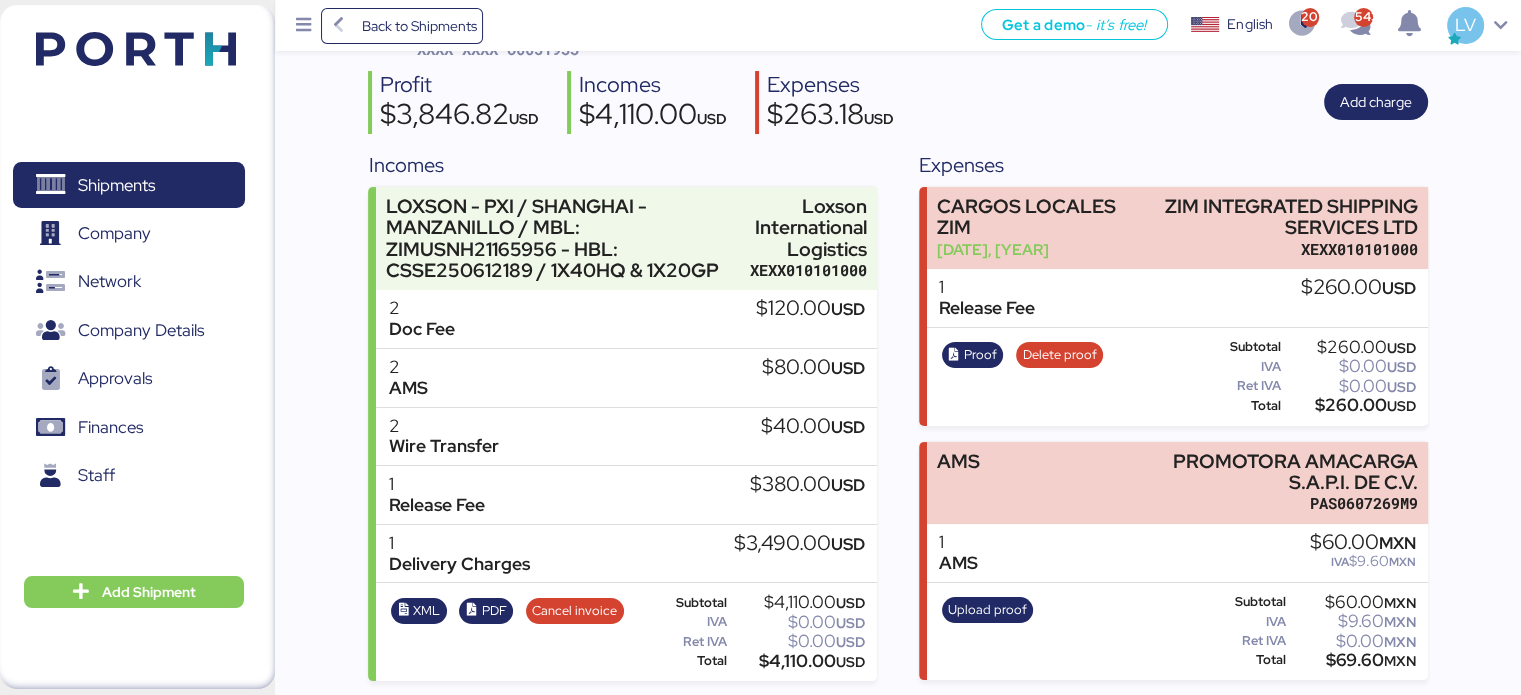 click on "Proof Delete proof Subtotal
$260.00  USD IVA
$0.00  USD Ret IVA
$0.00  USD Total
$260.00  USD" at bounding box center [1177, 377] 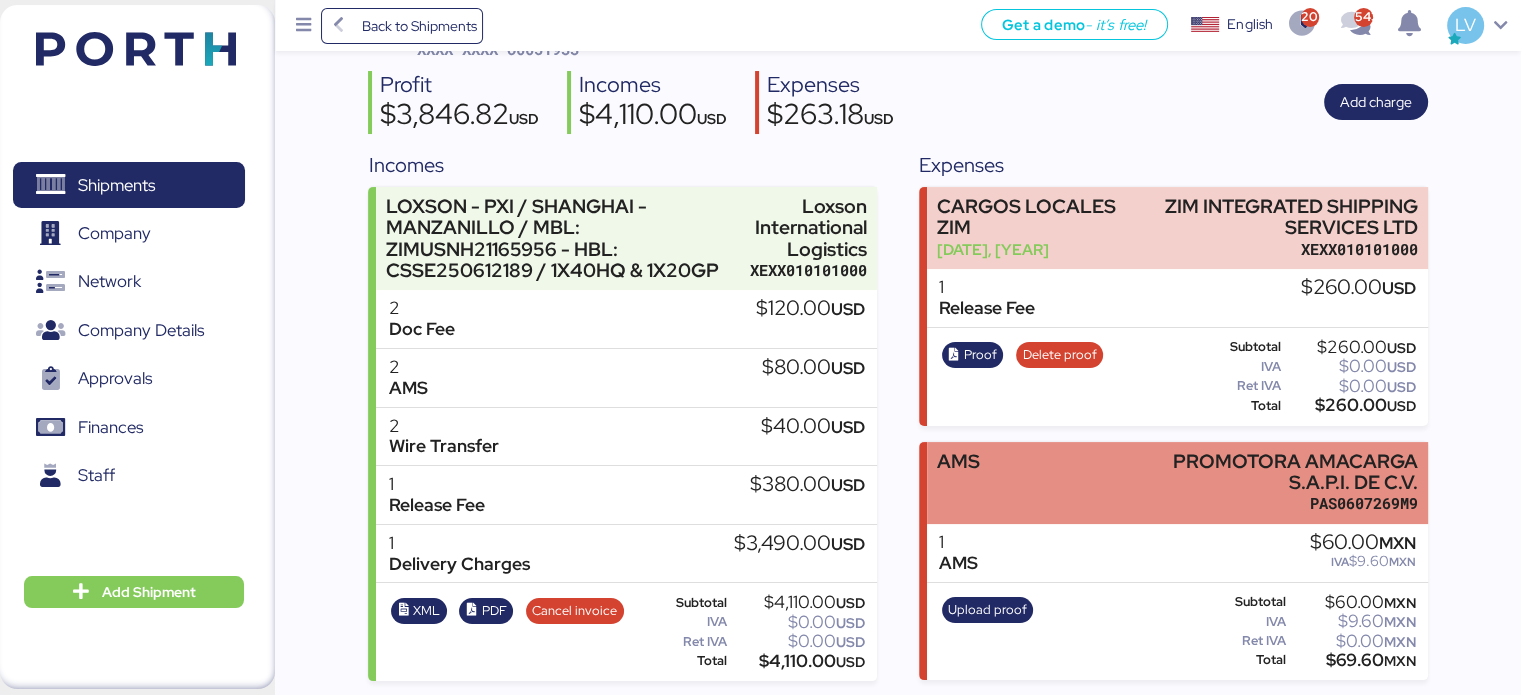 click on "AMS  PROMOTORA AMACARGA S.A.P.I. DE C.V. PAS0607269M9" at bounding box center [1177, 483] 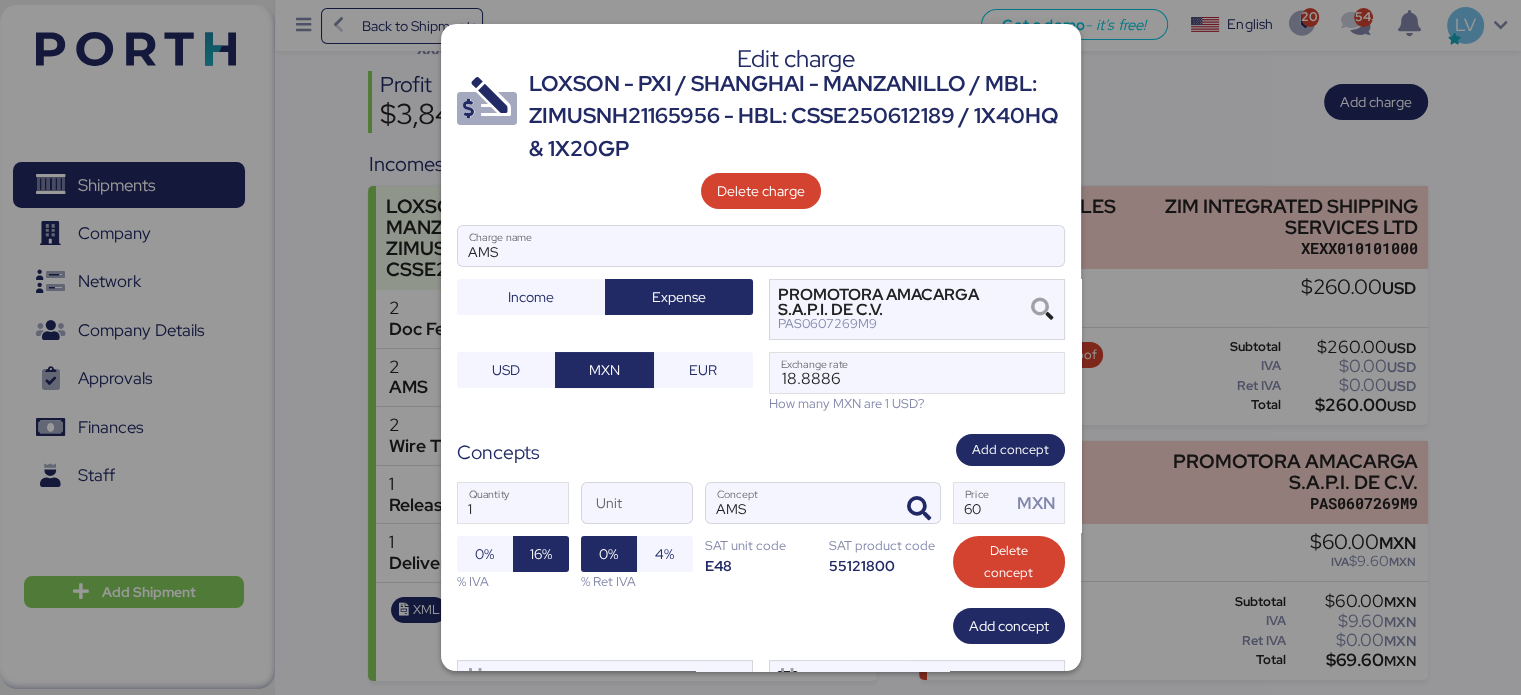 click on "1 Quantity Unit AMS Concept   60 Price MXN 0% 16% % IVA 0% 4% % Ret IVA SAT unit code E48 SAT product code 55121800 Delete concept" at bounding box center [761, 536] 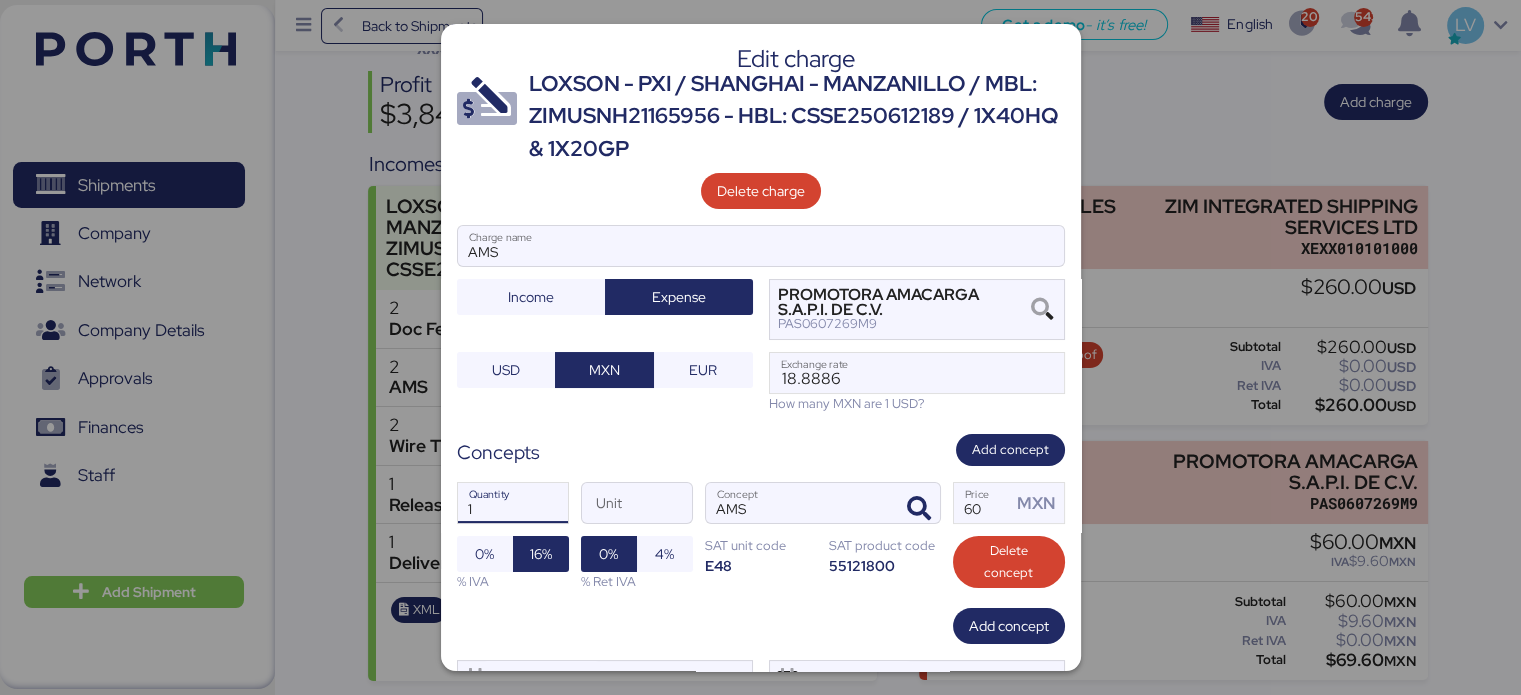 click on "1" at bounding box center (513, 503) 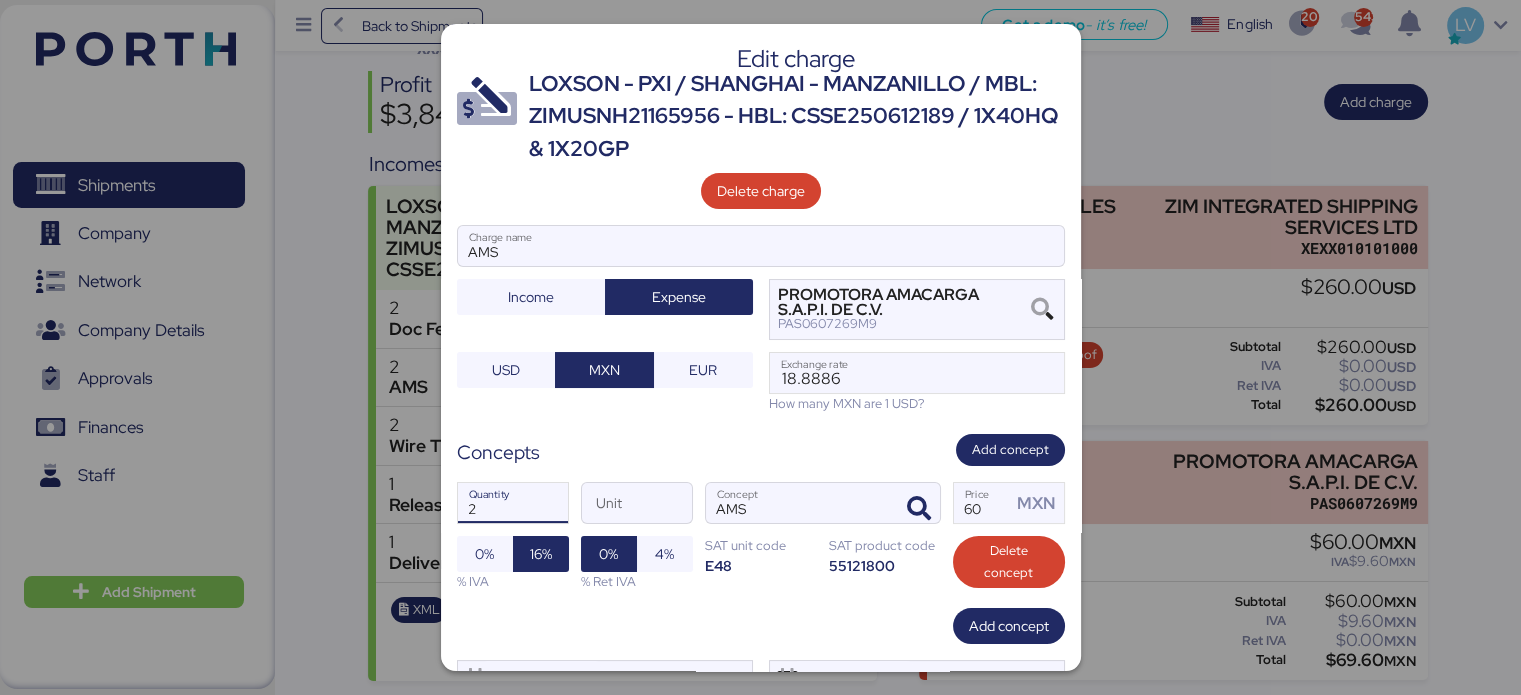 type on "2" 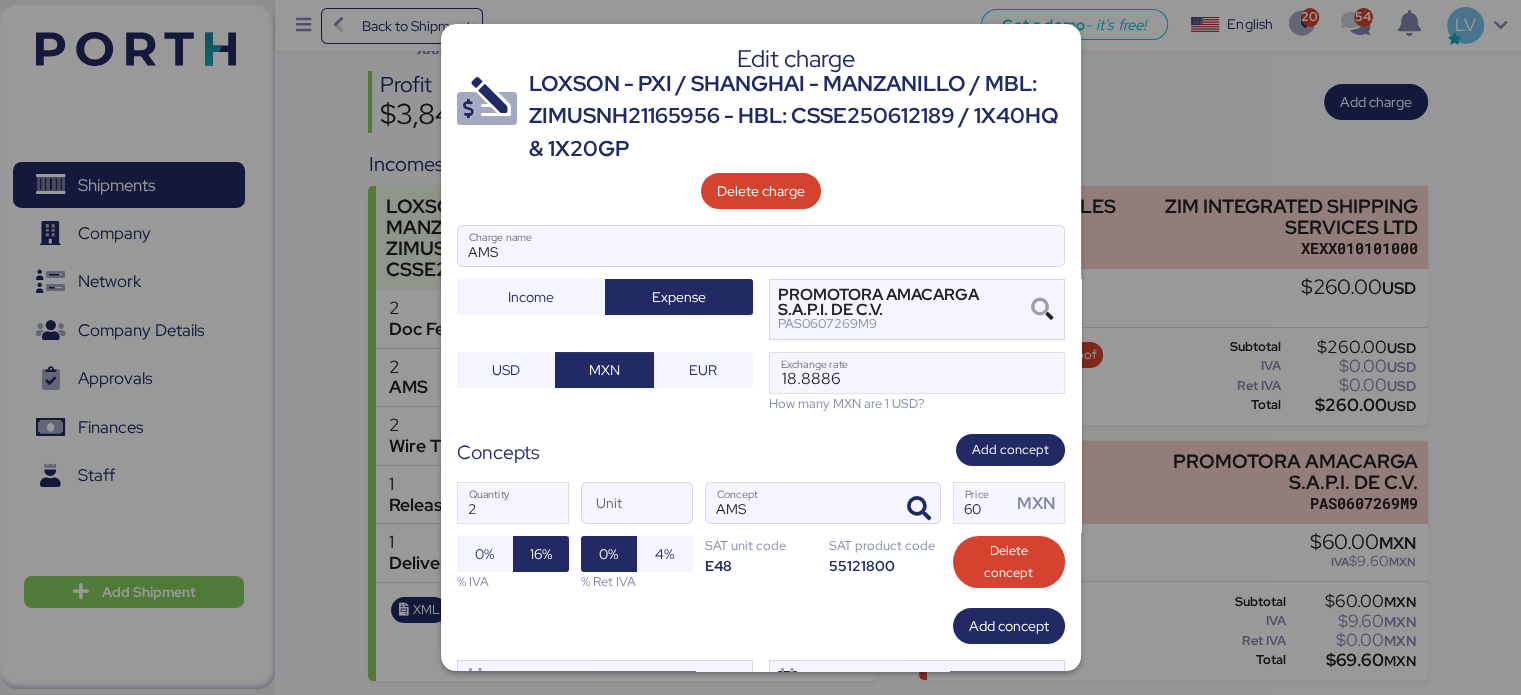 click on "Add concept" at bounding box center (761, 626) 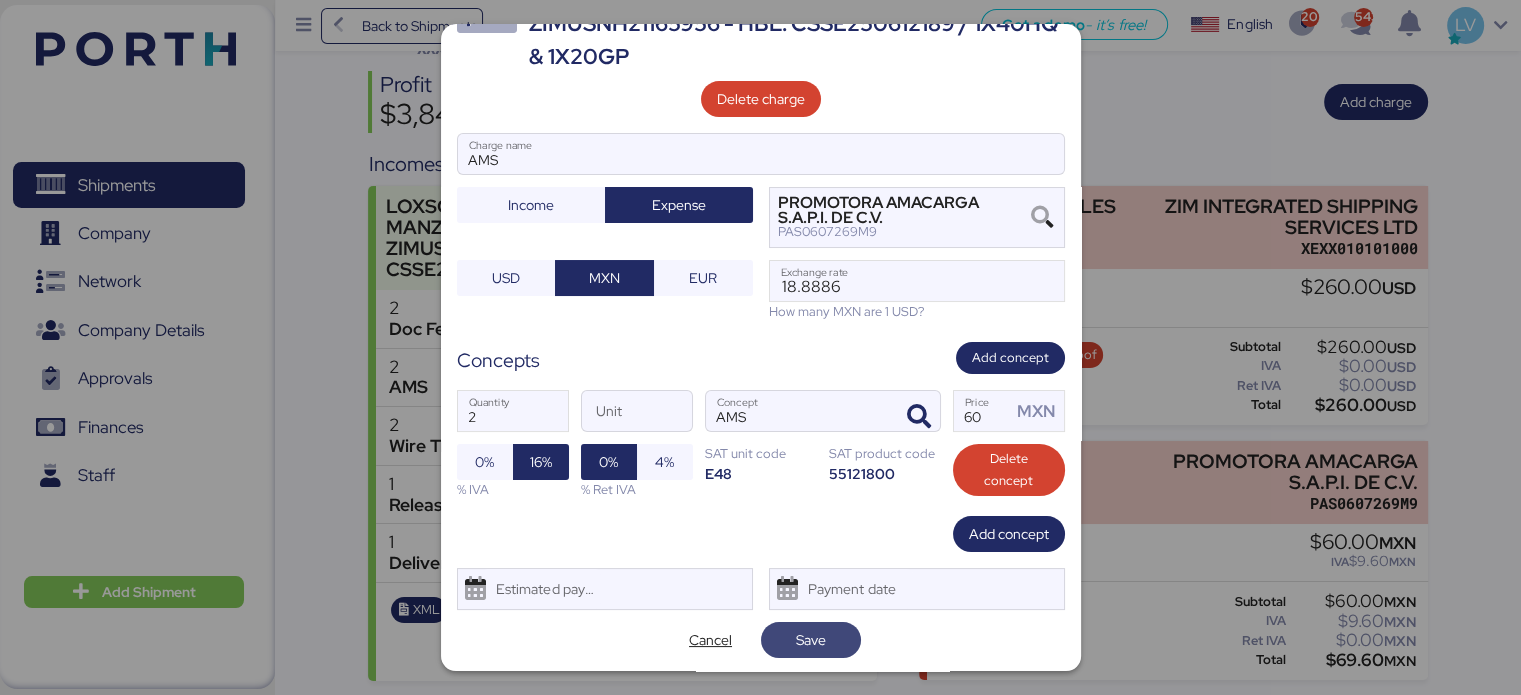 click on "Save" at bounding box center [811, 640] 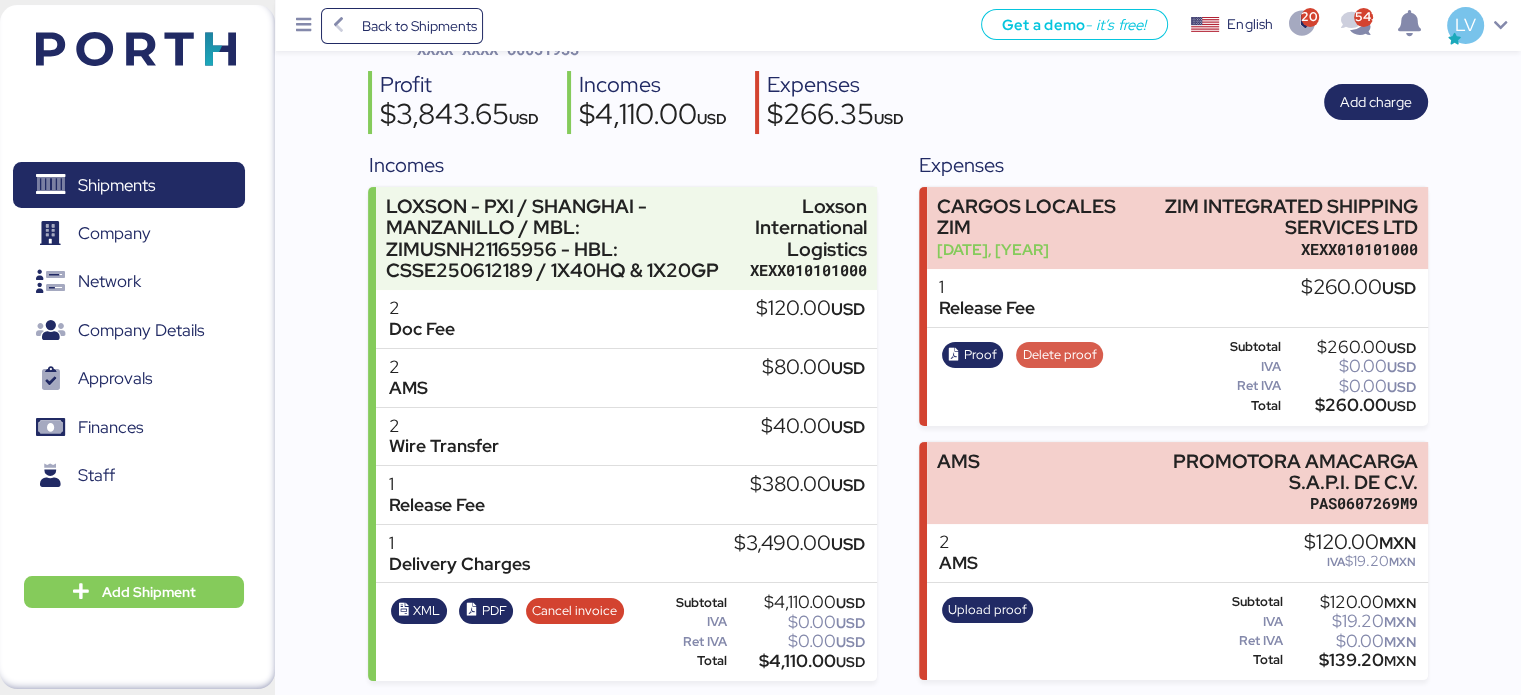 scroll, scrollTop: 0, scrollLeft: 0, axis: both 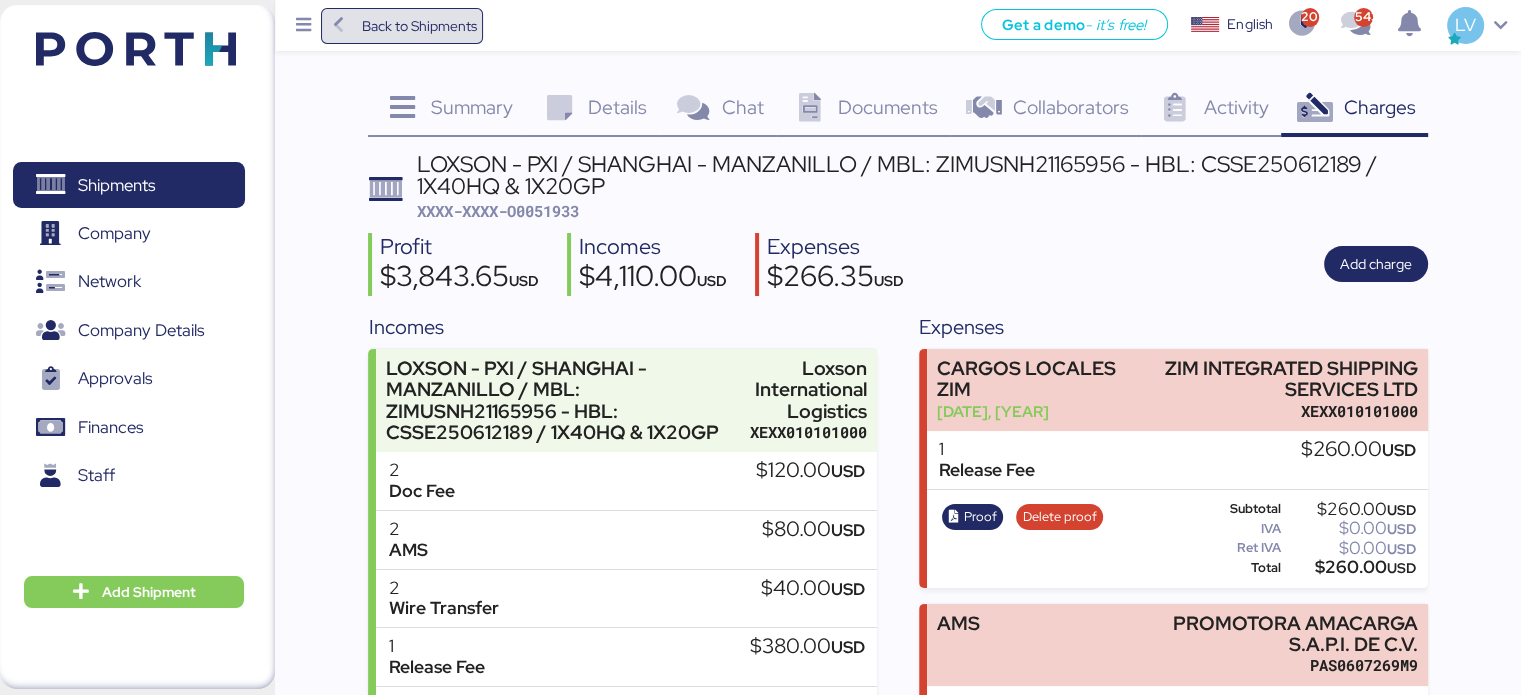 click on "Back to Shipments" at bounding box center (418, 26) 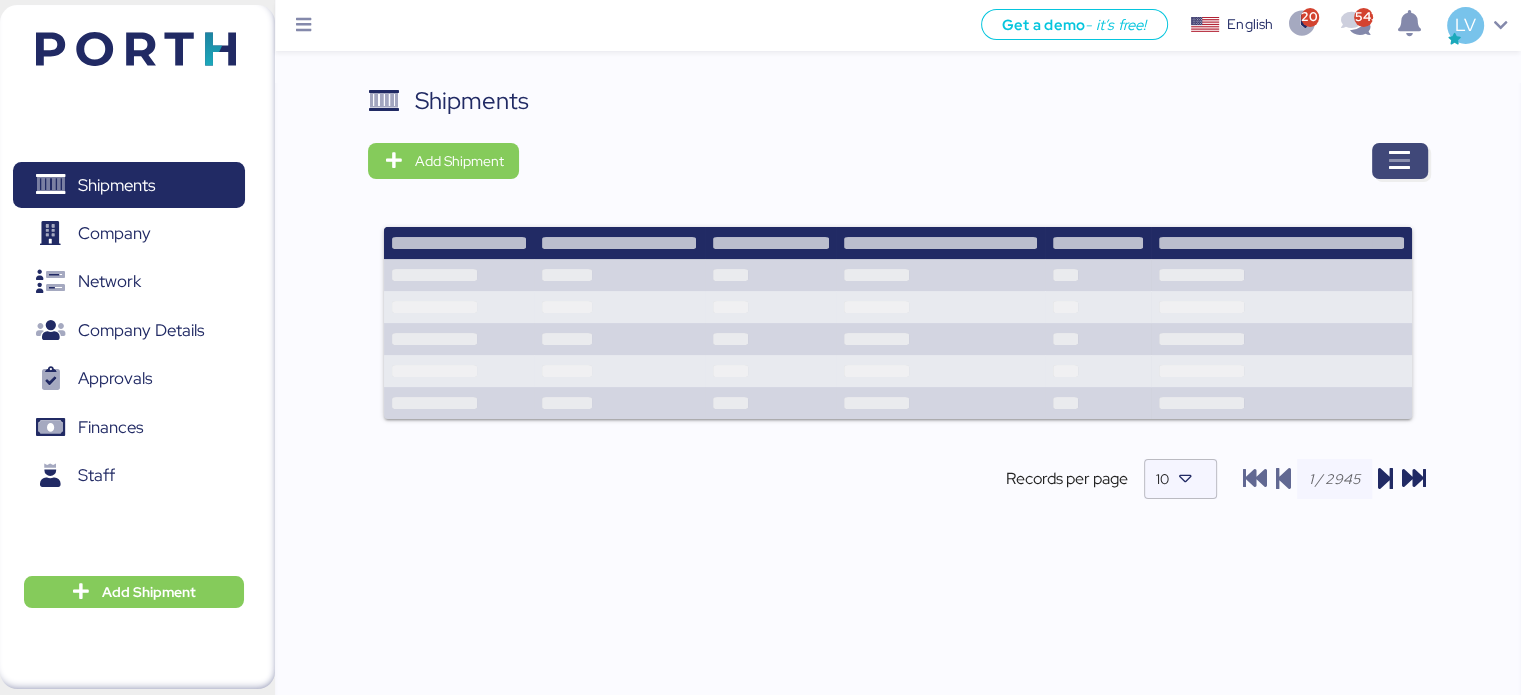 click at bounding box center [1400, 161] 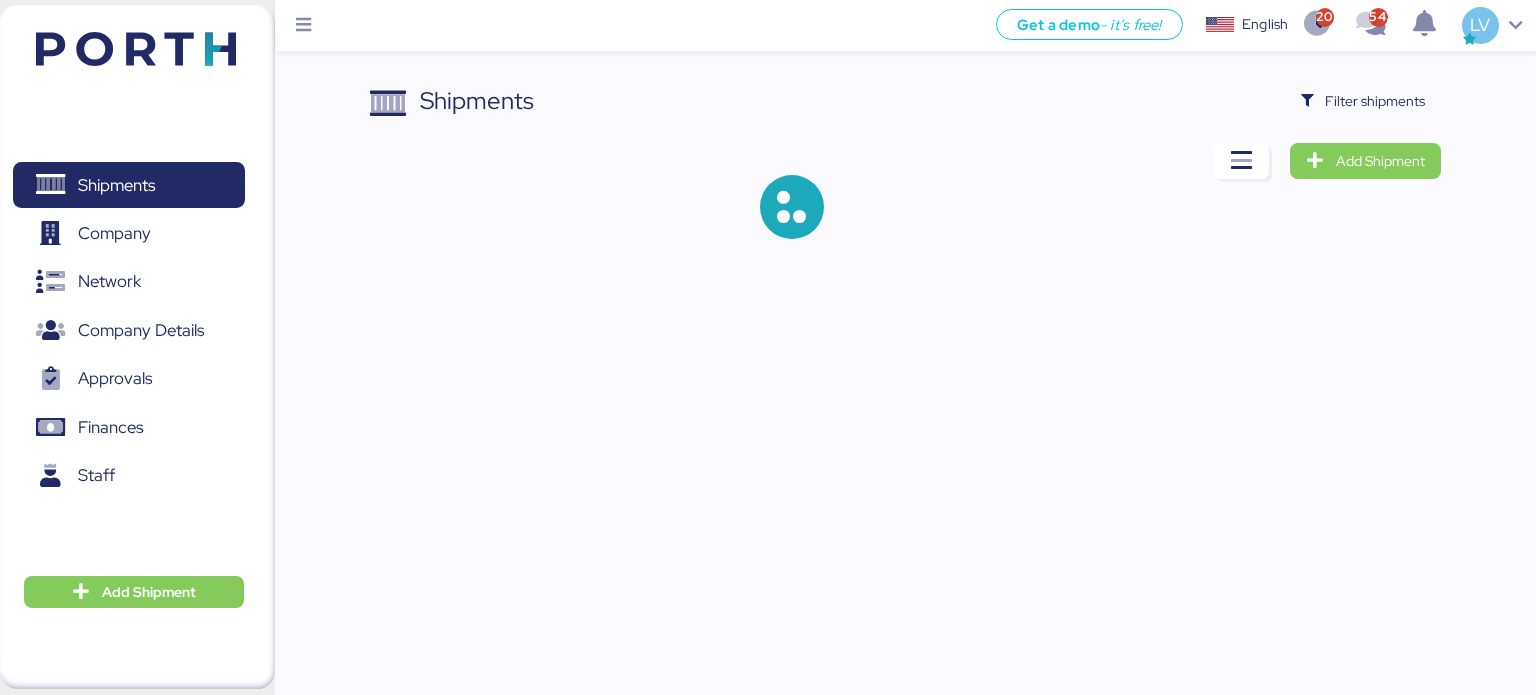 click on "Shipments   Filter shipments     Add Shipment" at bounding box center [768, 135] 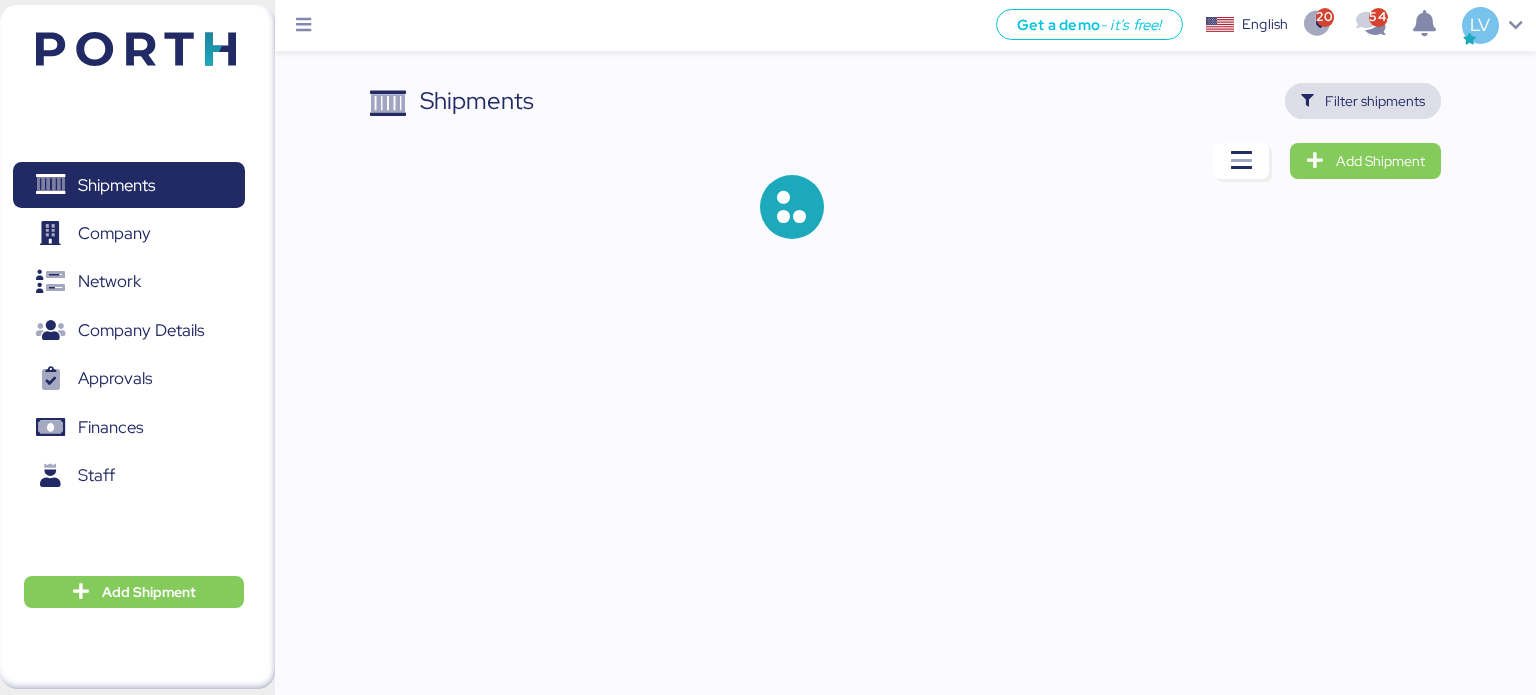 click on "Filter shipments" at bounding box center [1363, 101] 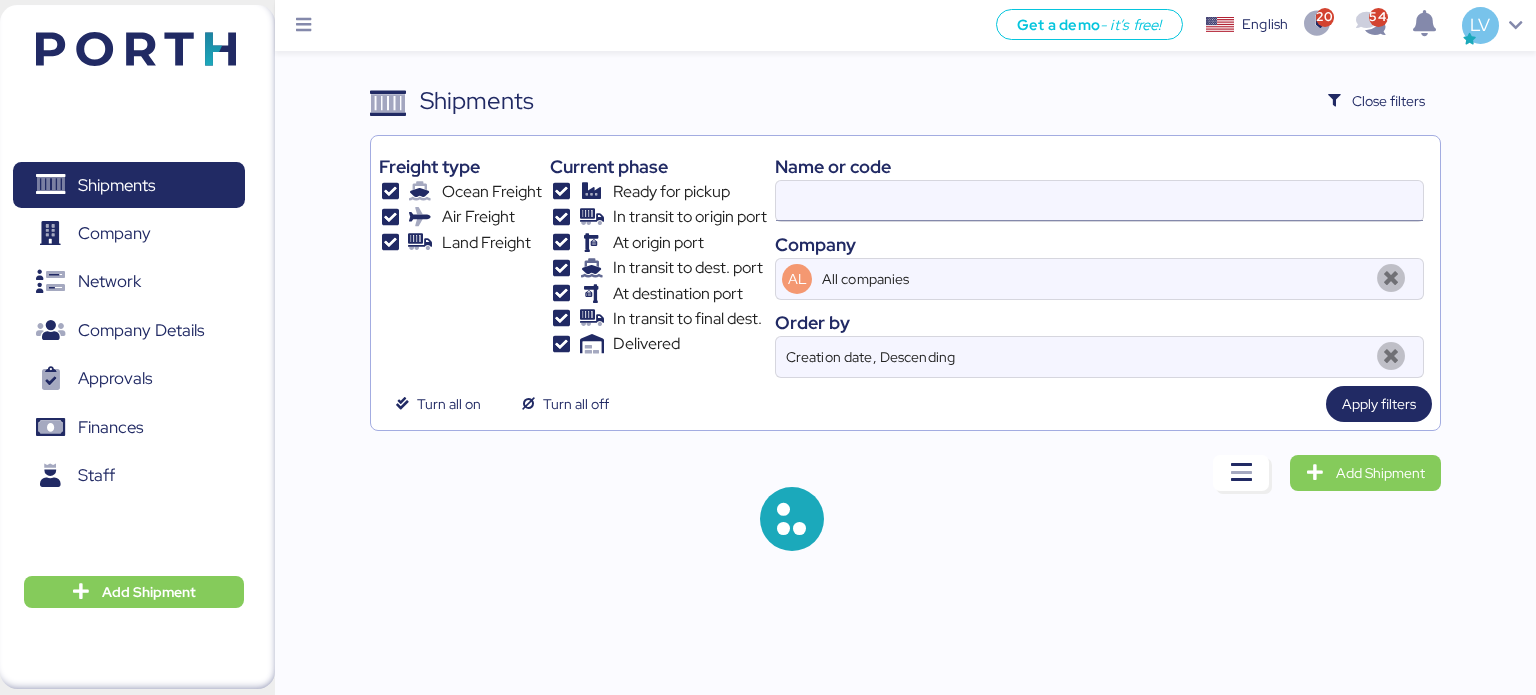 click at bounding box center (1099, 201) 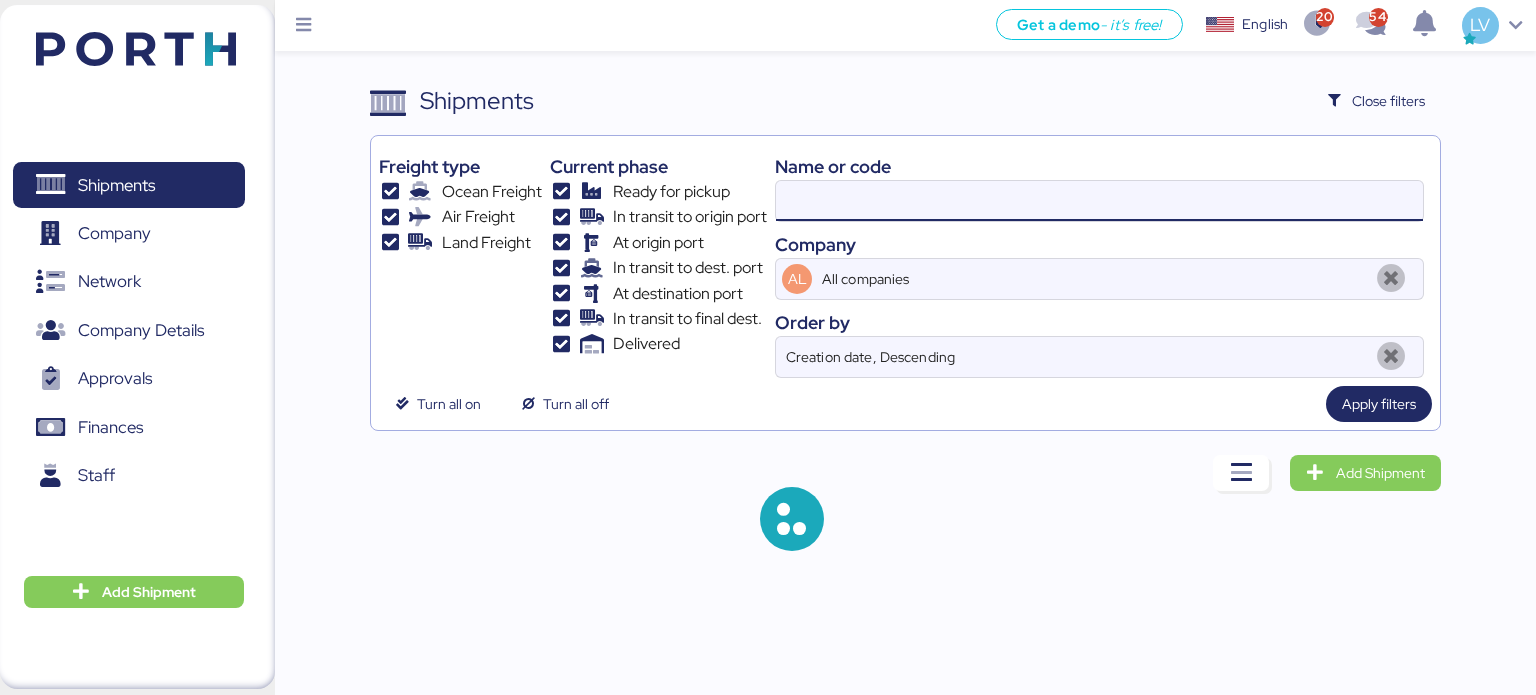 paste on "LXN25070353" 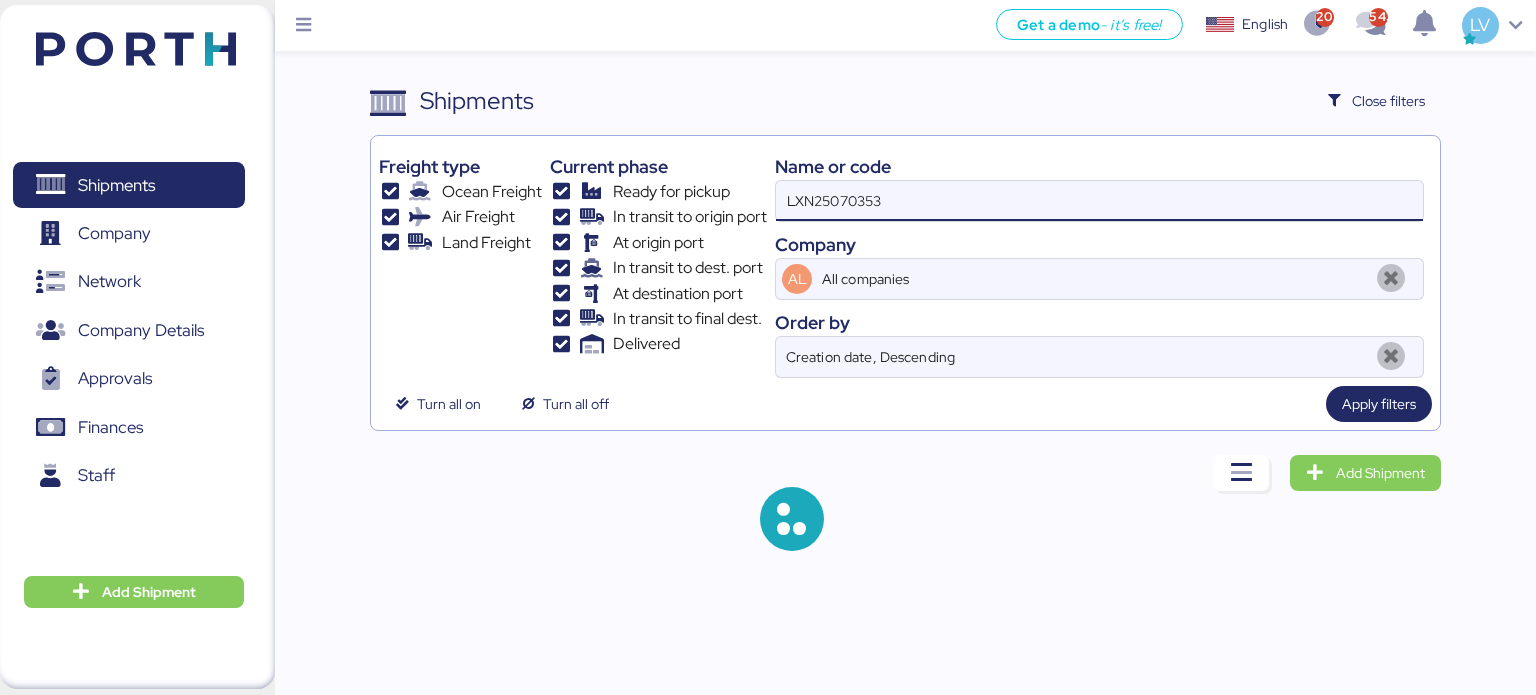 type on "LXN25070353" 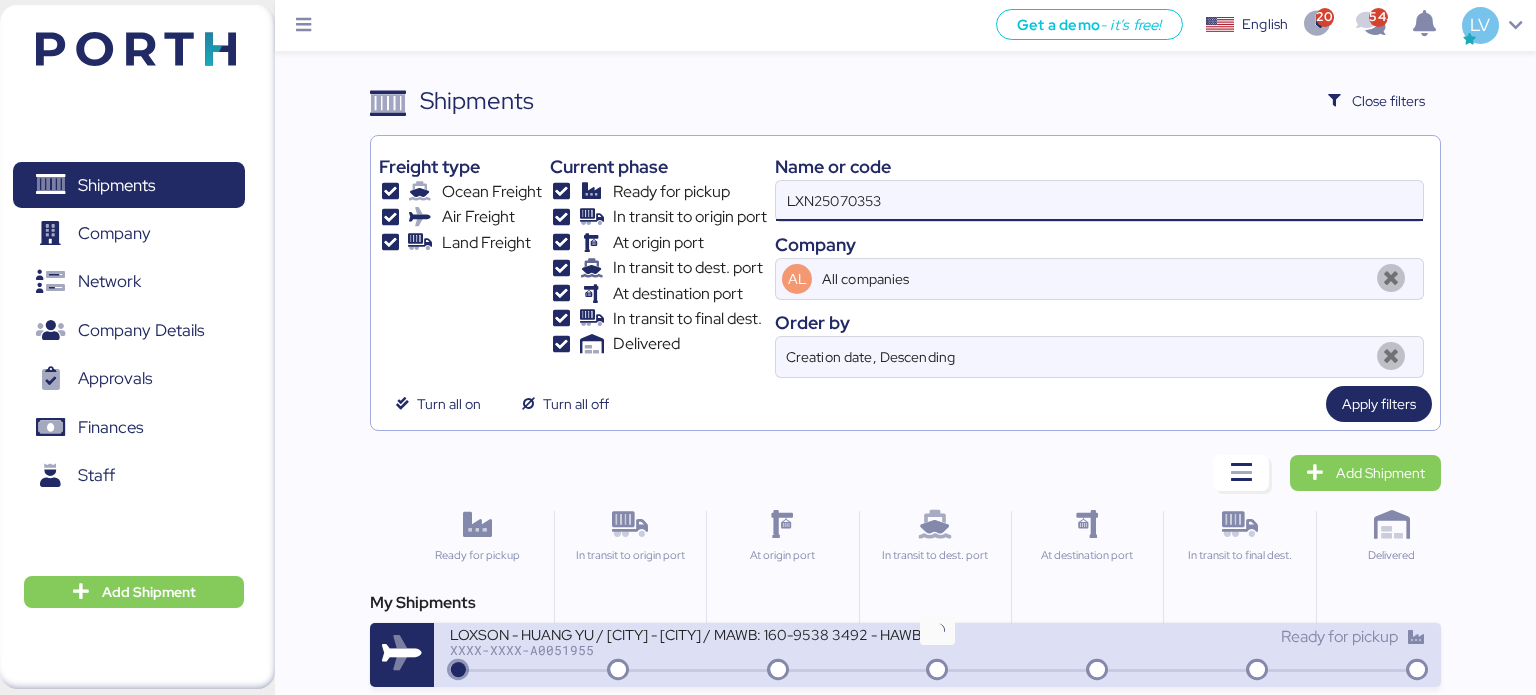 click at bounding box center (937, 671) 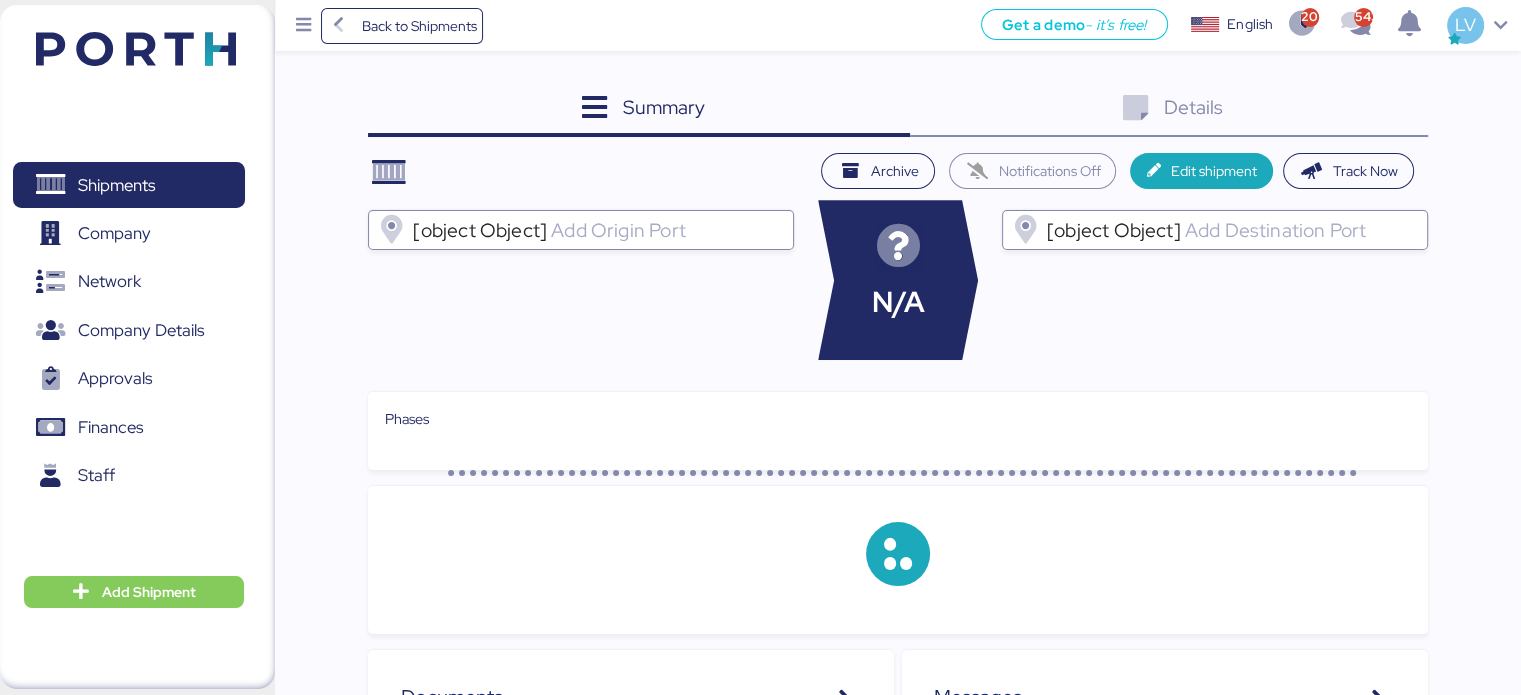 click on "Details 0" at bounding box center [1169, 110] 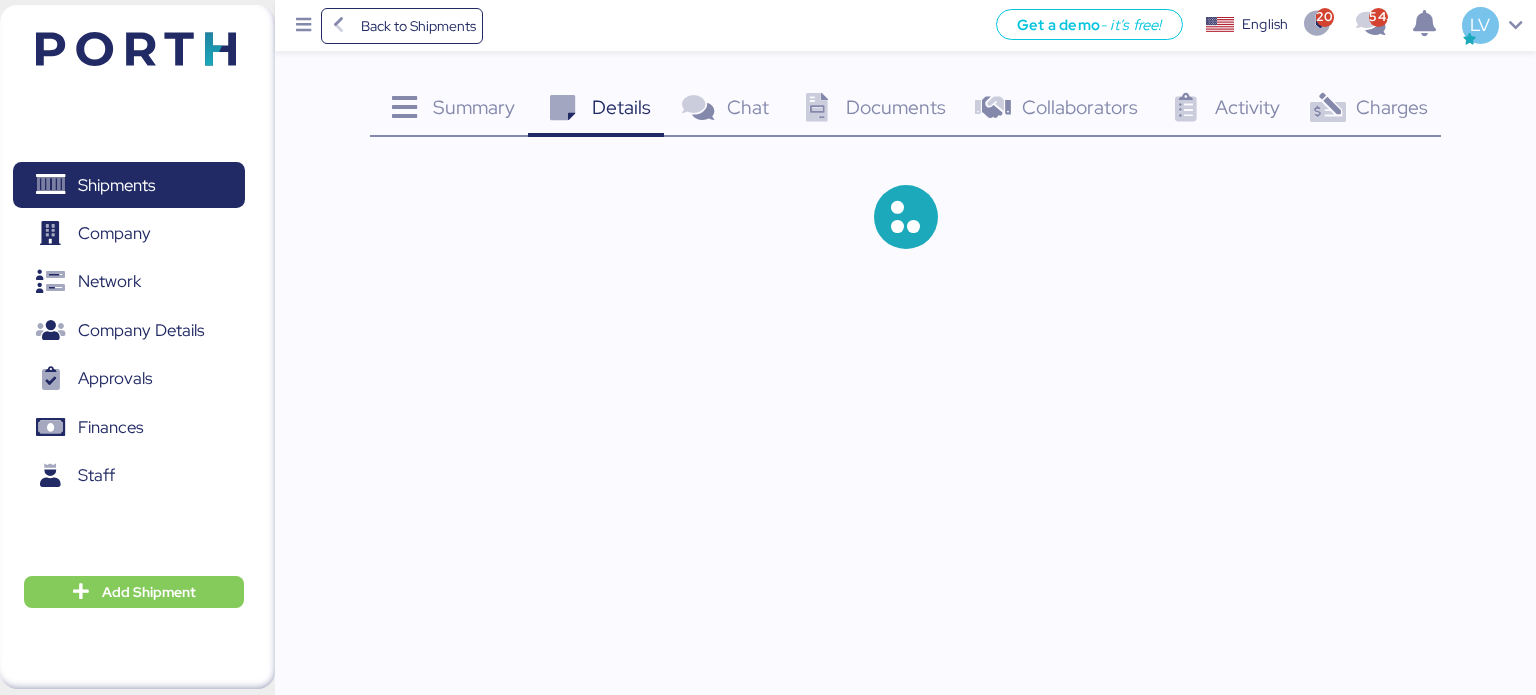 click on "Charges 0" at bounding box center [1367, 110] 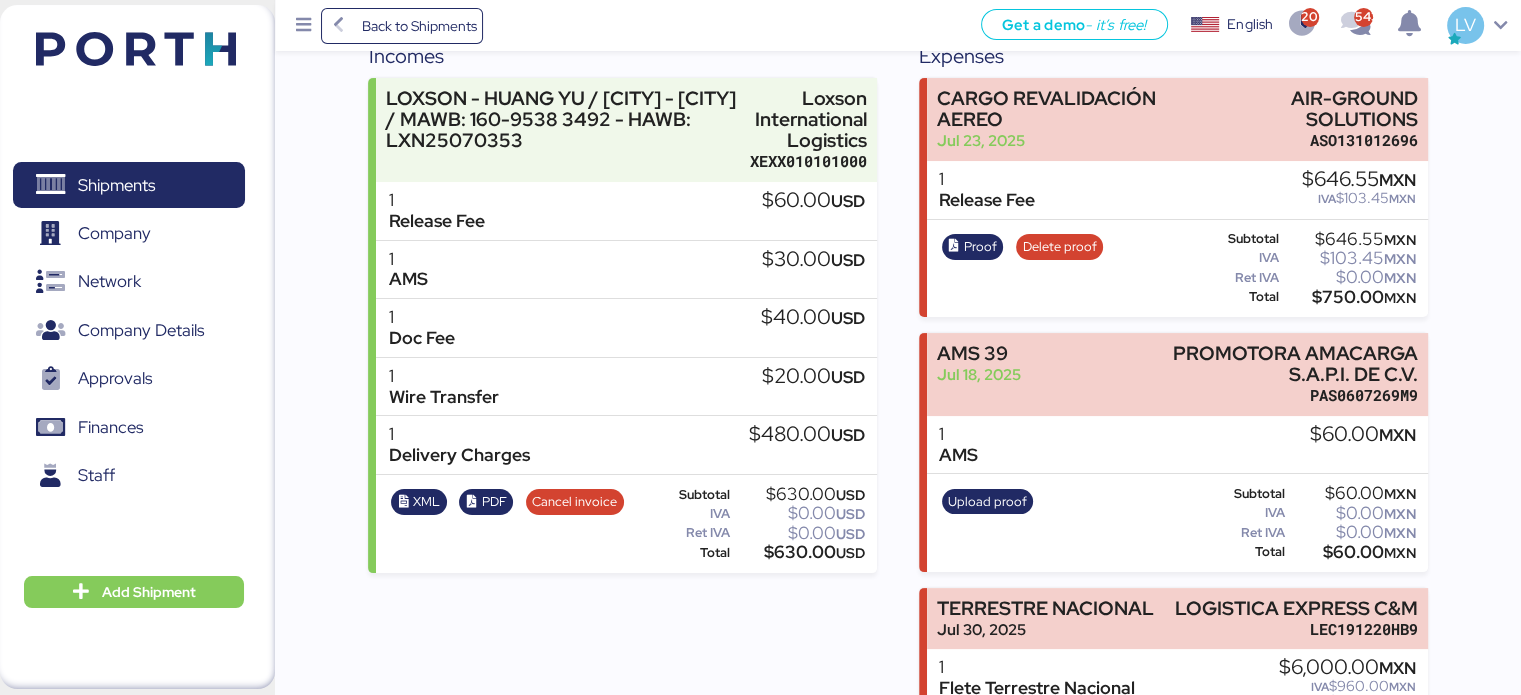 scroll, scrollTop: 258, scrollLeft: 0, axis: vertical 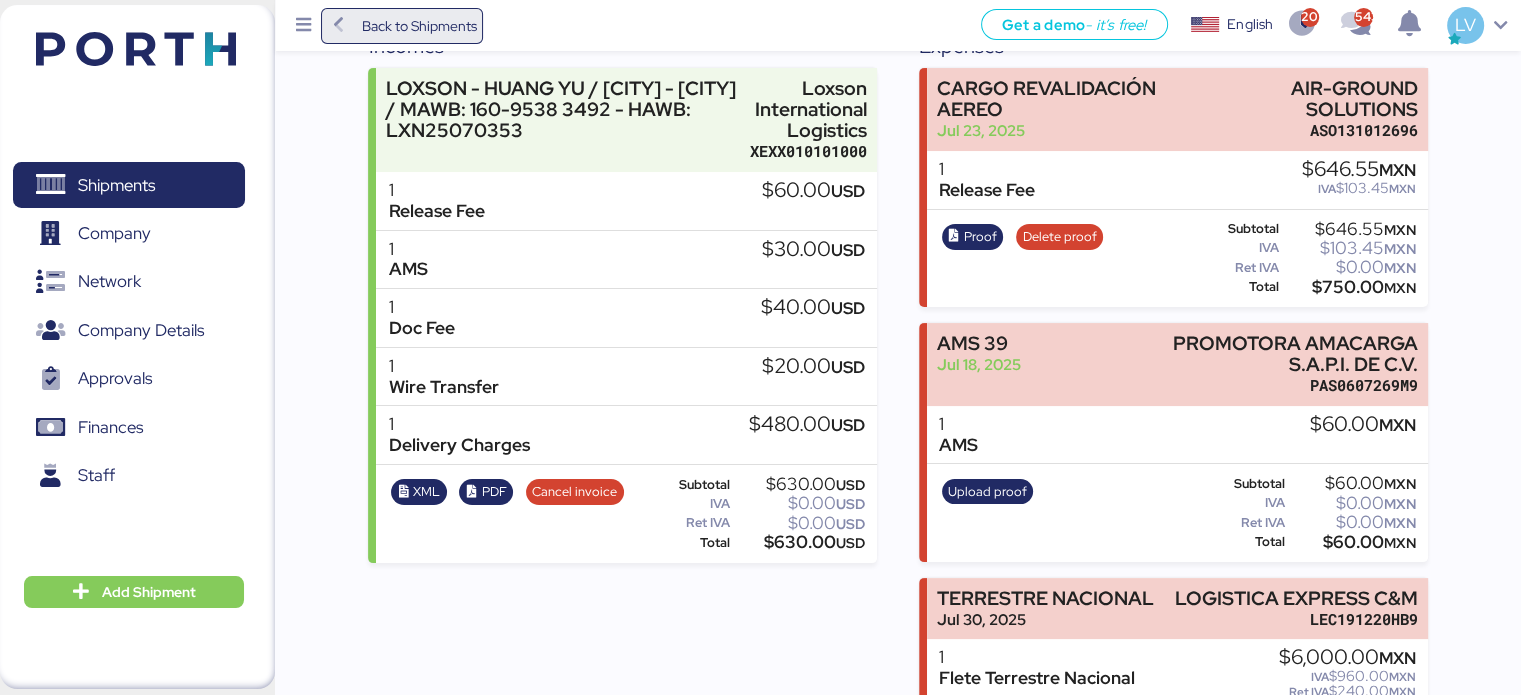 click on "Back to Shipments" at bounding box center [418, 26] 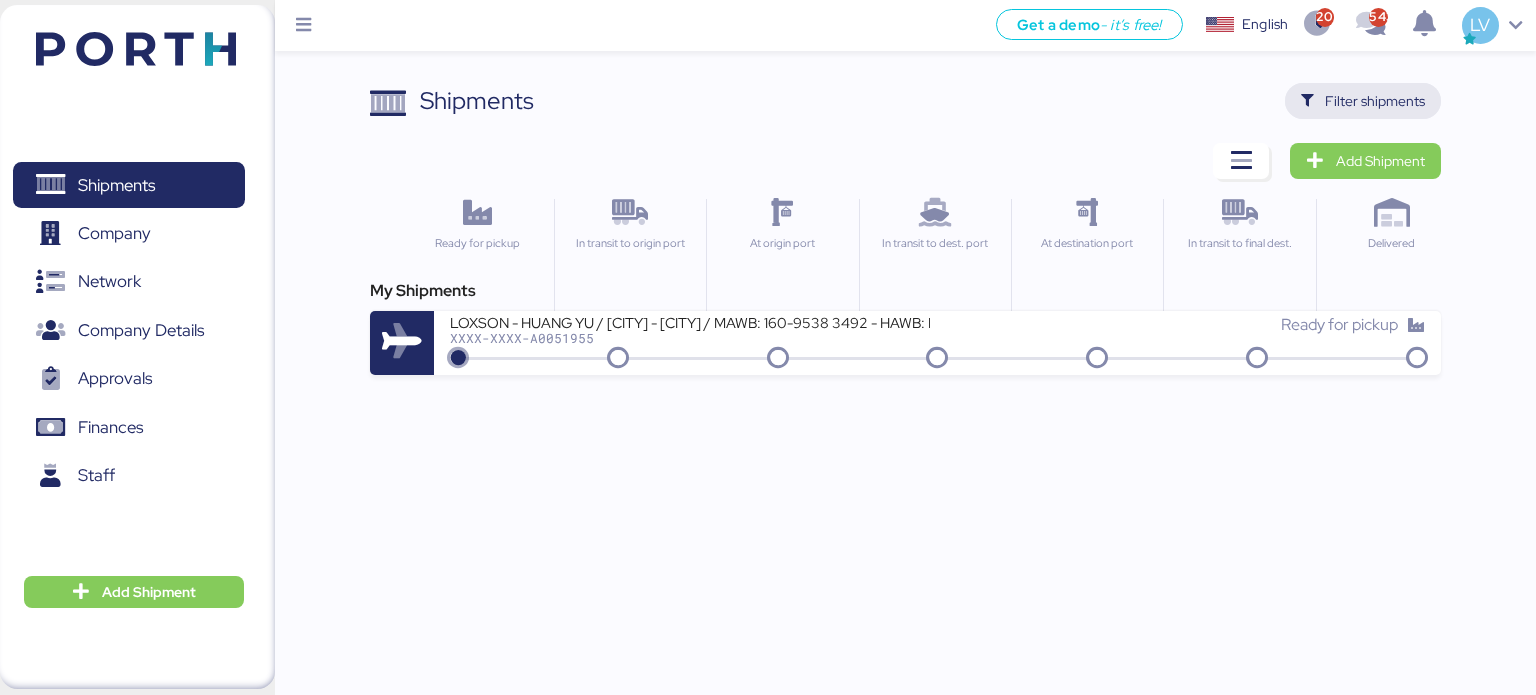 click on "Filter shipments" at bounding box center (1363, 101) 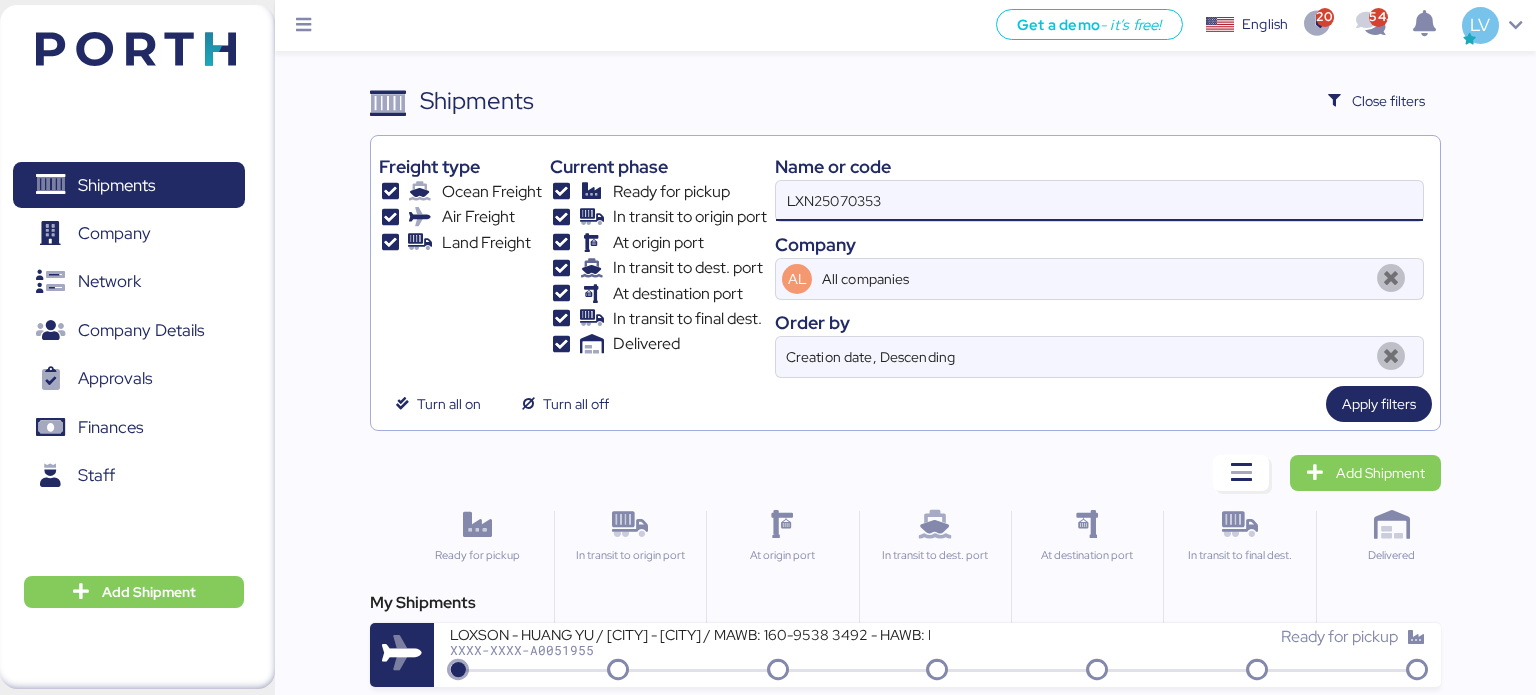 click on "LXN25070353" at bounding box center (1099, 201) 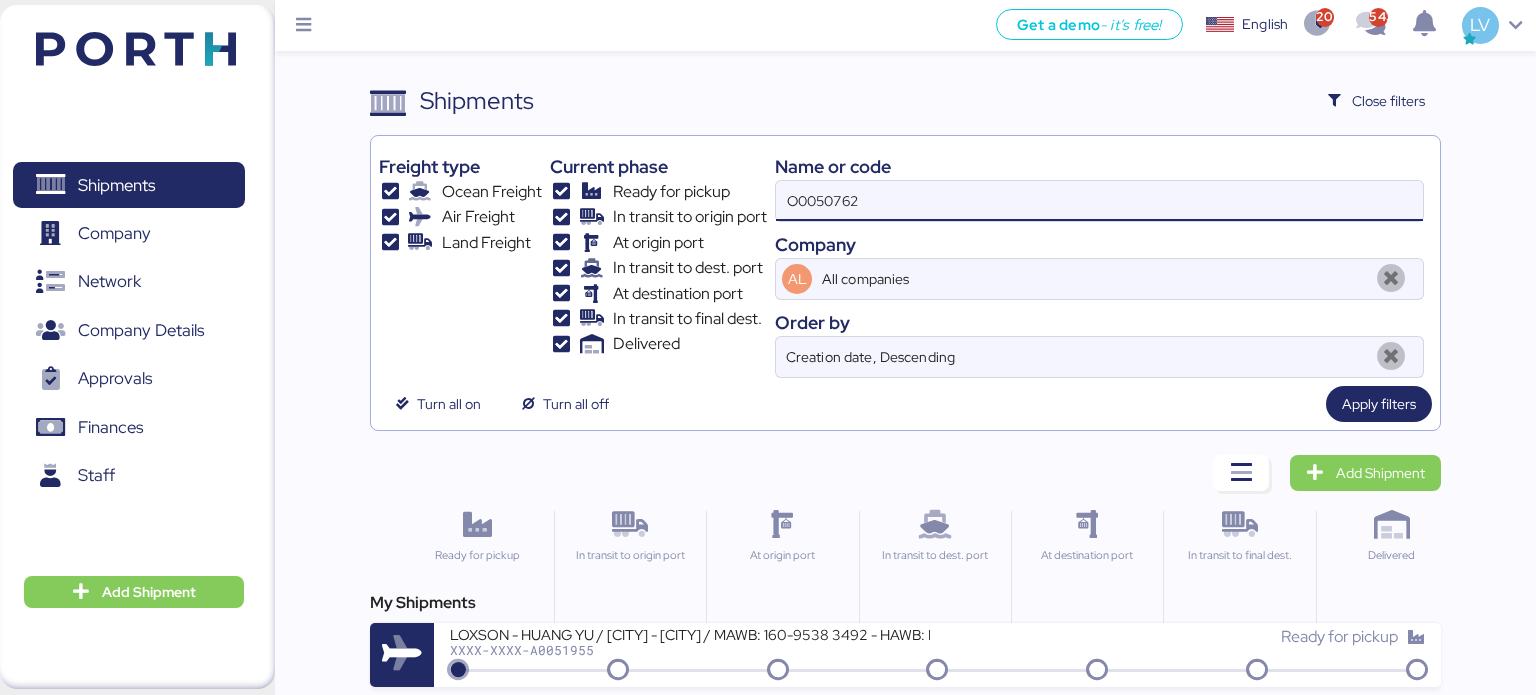 type on "O0050762" 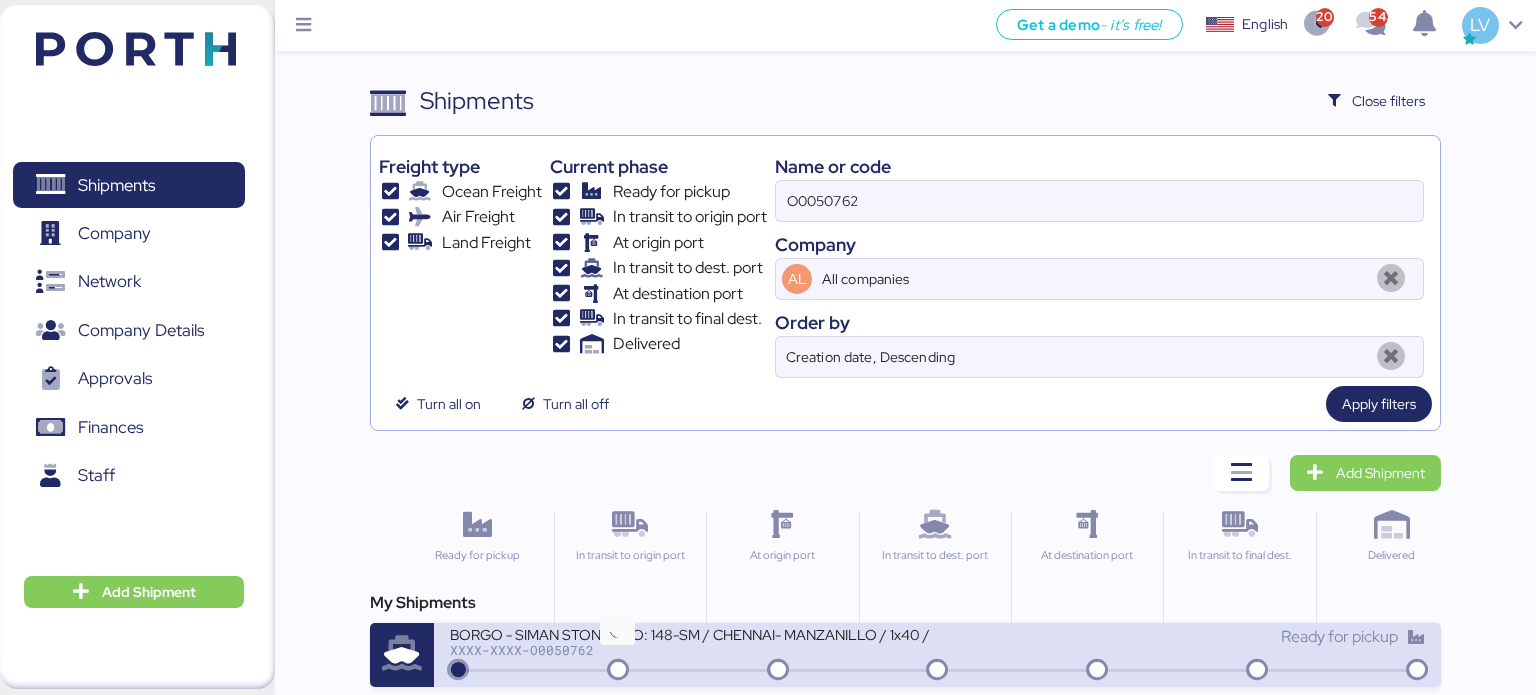 click at bounding box center (618, 671) 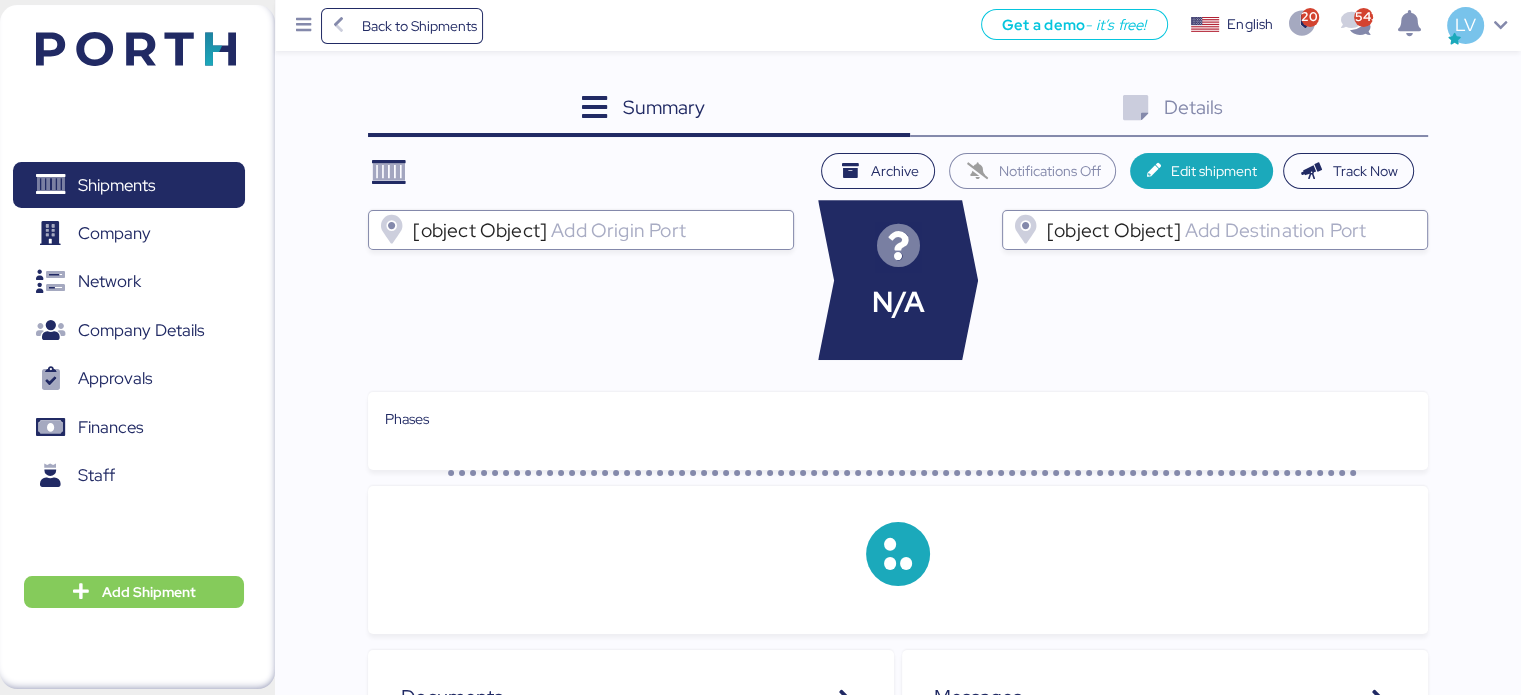 click on "Details 0" at bounding box center (1169, 110) 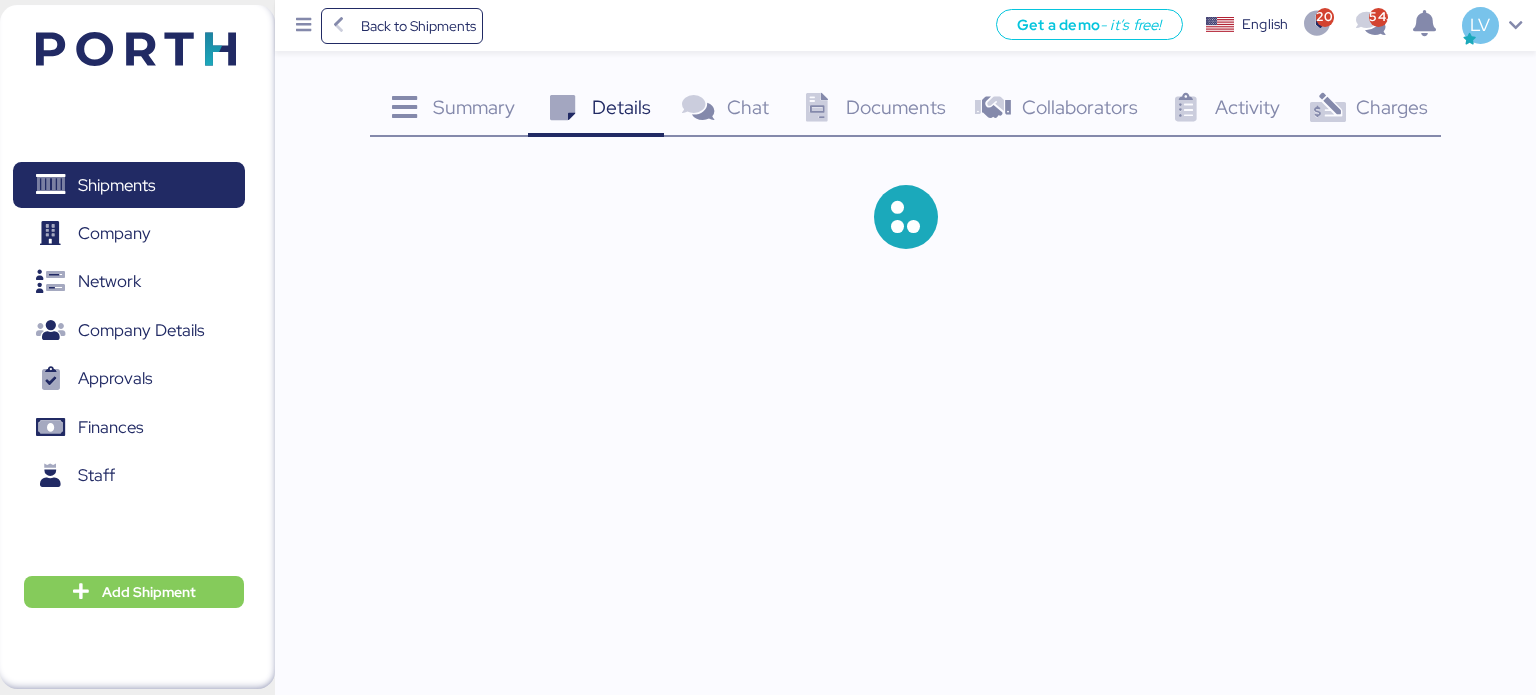 click at bounding box center (1327, 108) 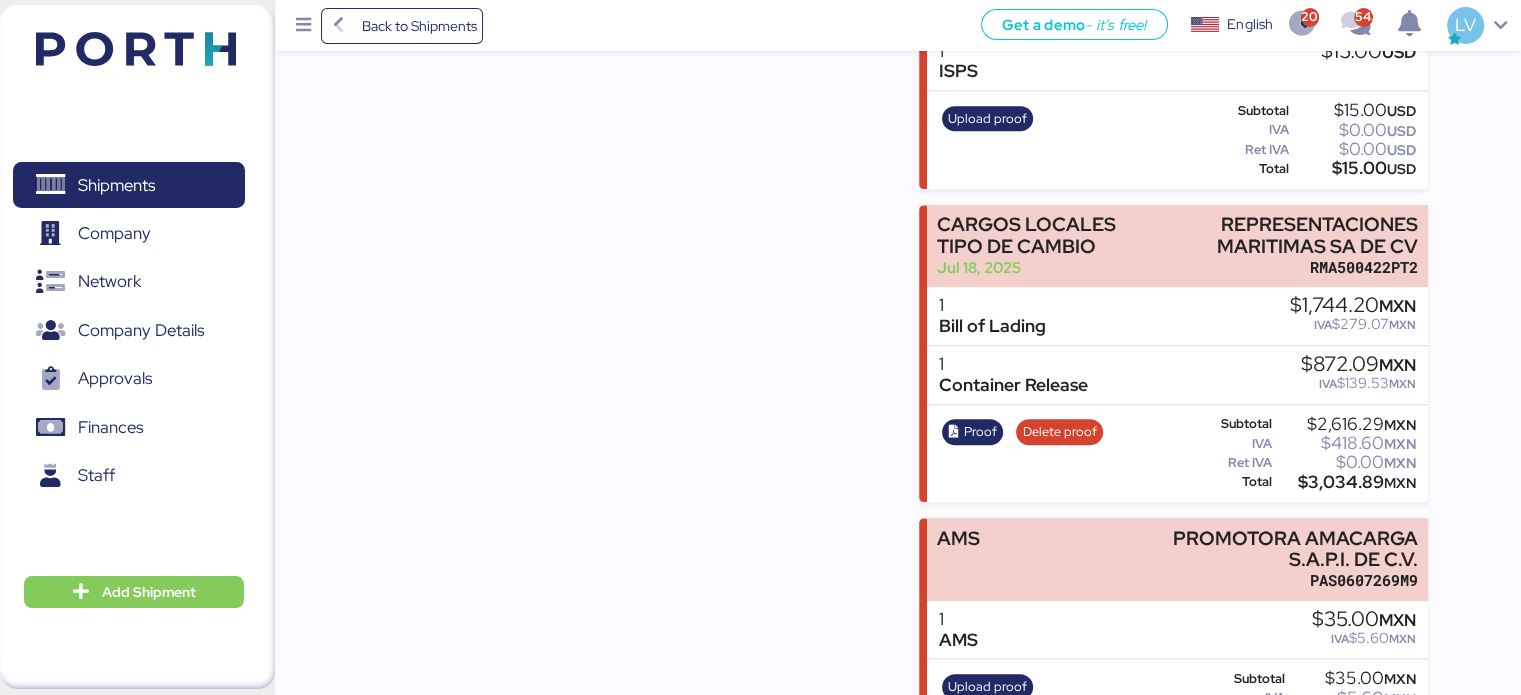 scroll, scrollTop: 1156, scrollLeft: 0, axis: vertical 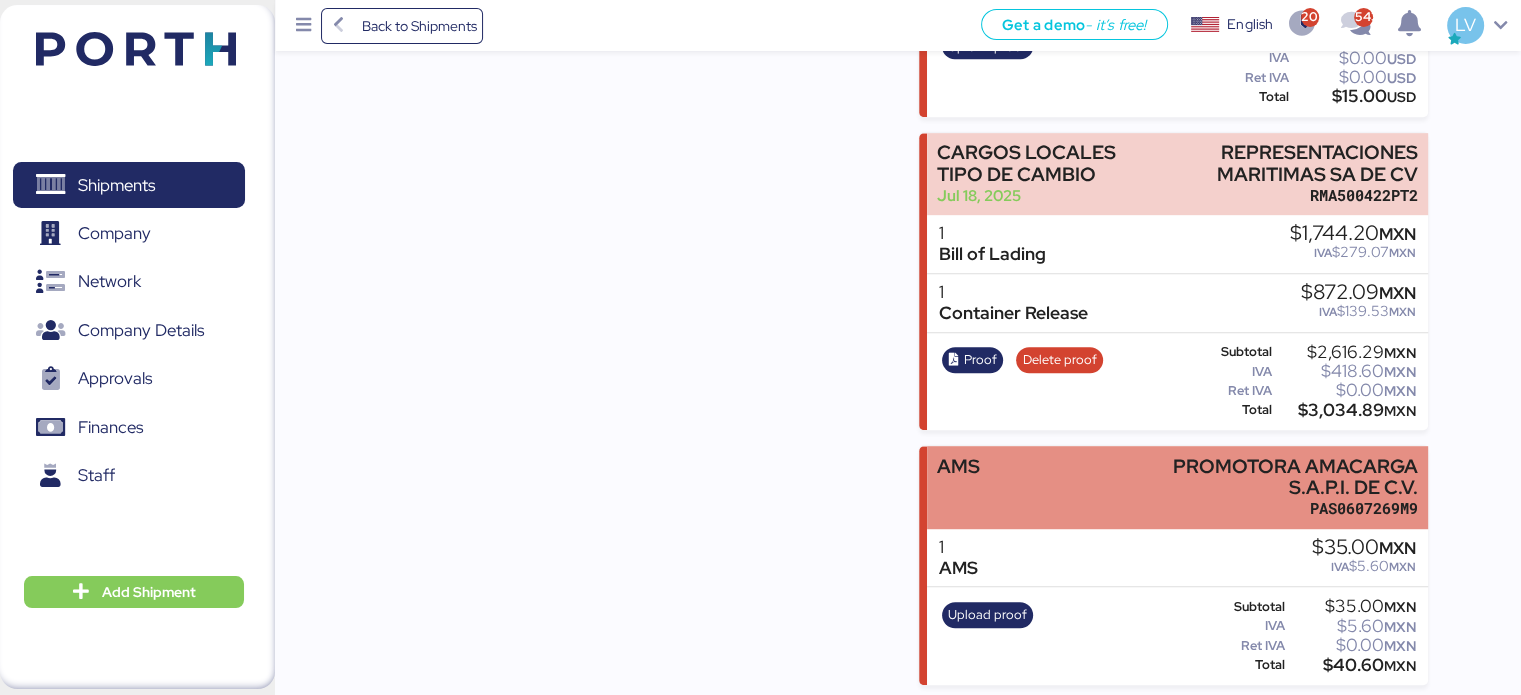 click on "PAS0607269M9" at bounding box center (1273, 508) 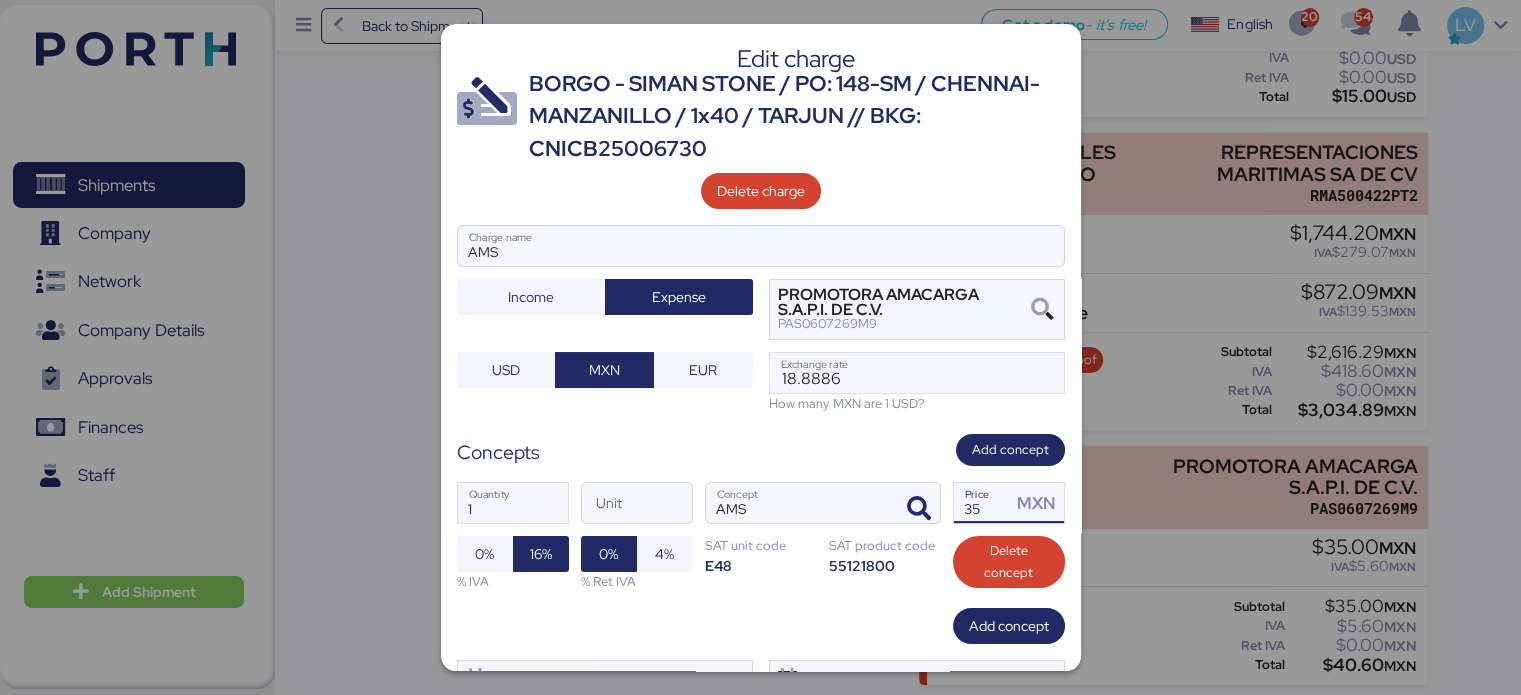 click on "35" at bounding box center [983, 503] 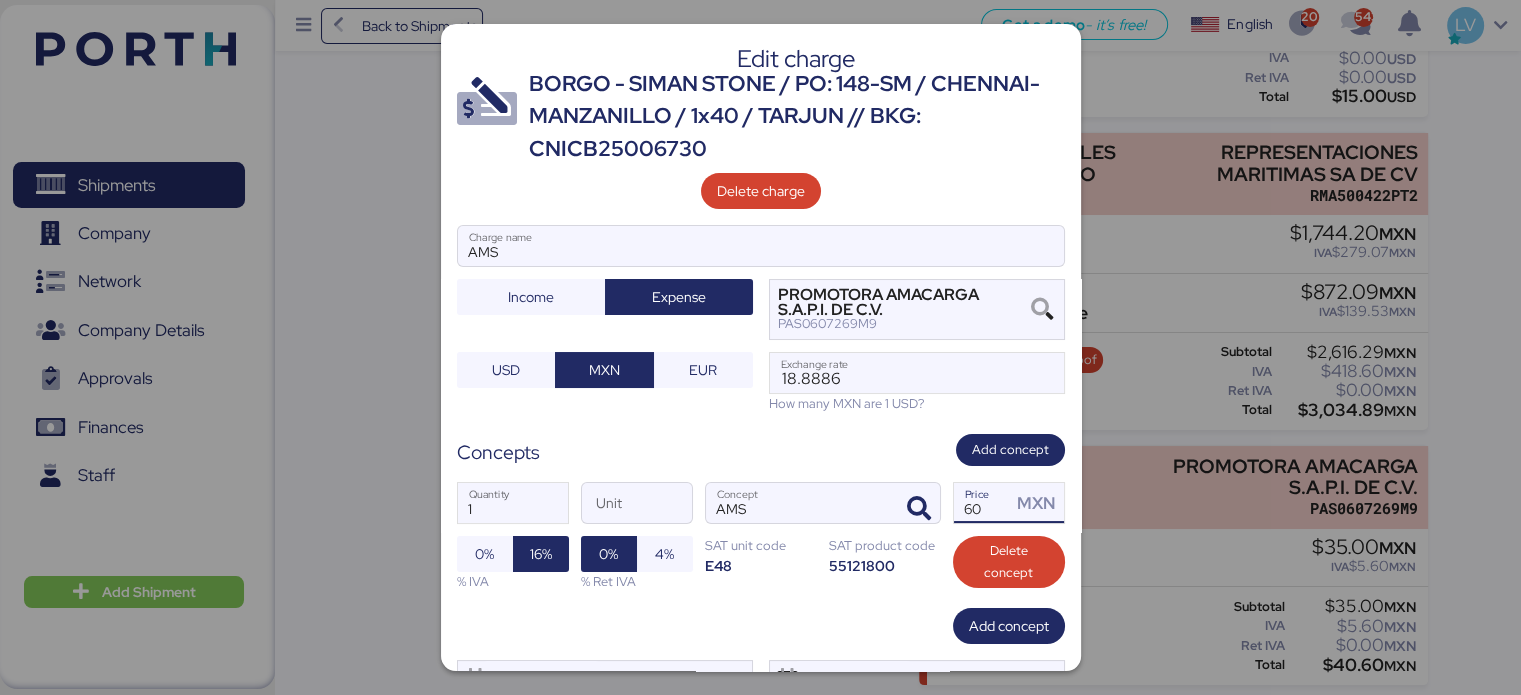 type on "60" 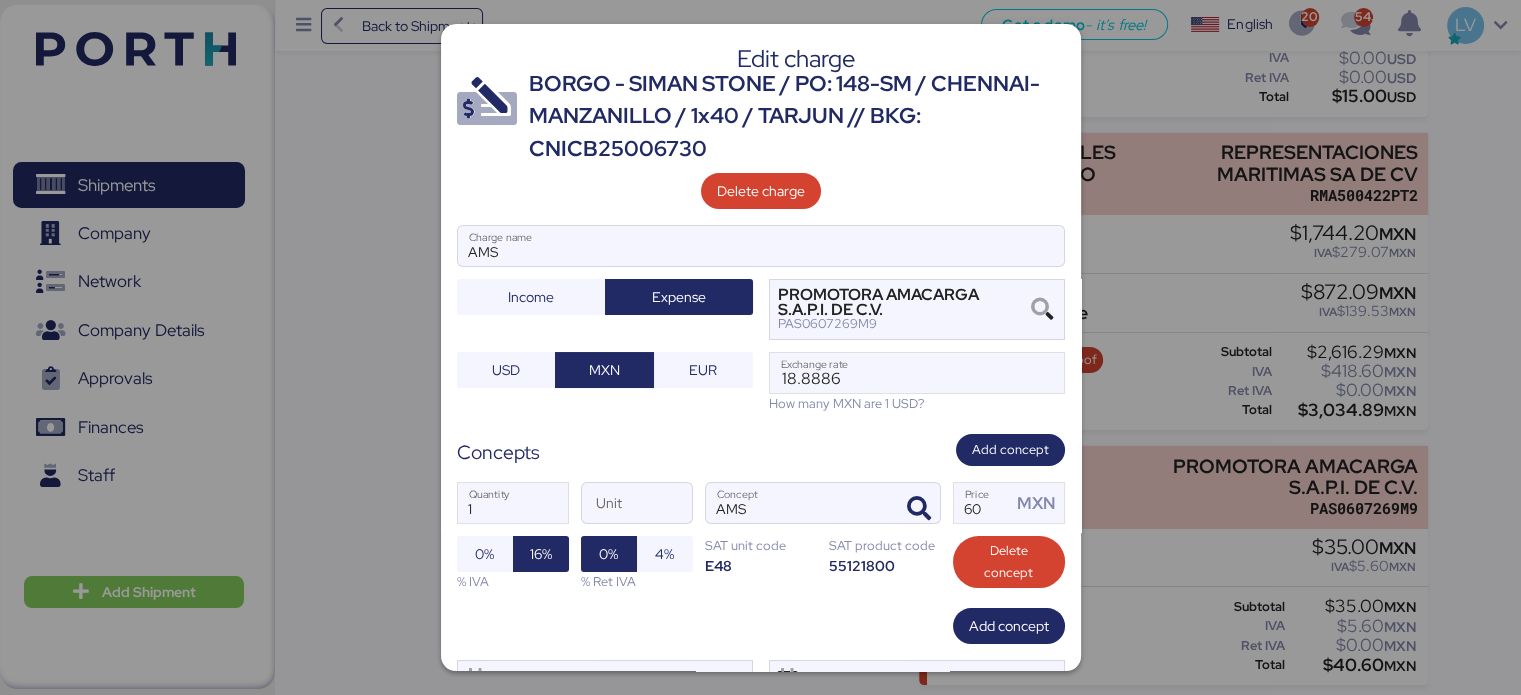 scroll, scrollTop: 92, scrollLeft: 0, axis: vertical 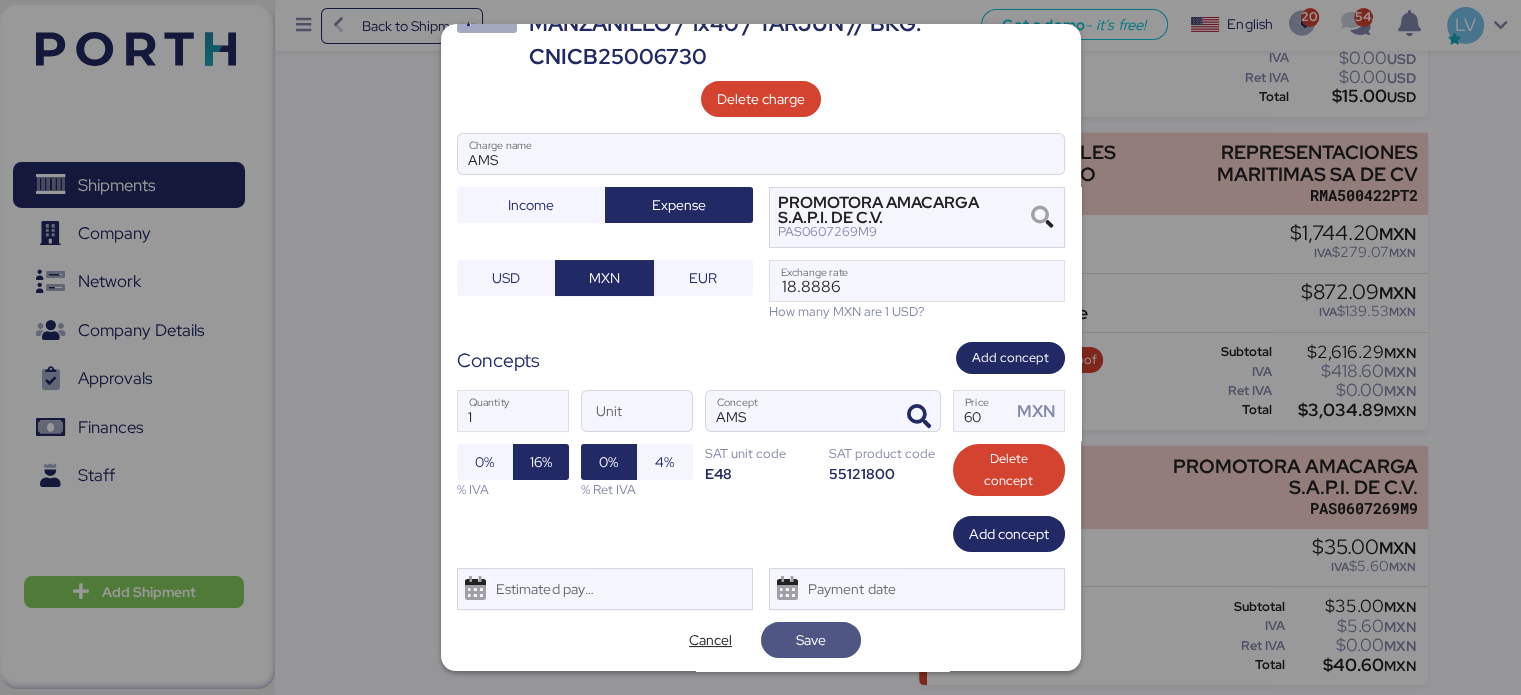 click on "Save" at bounding box center (811, 640) 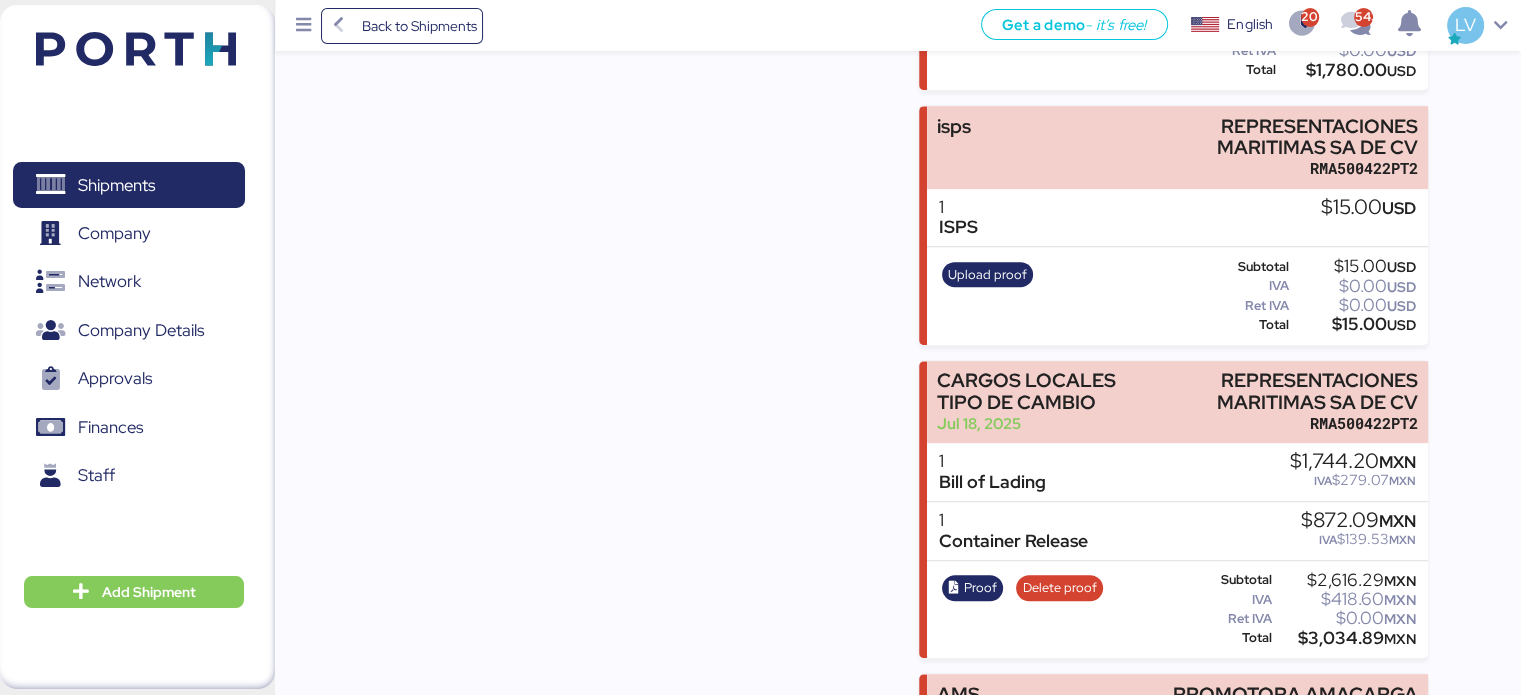 scroll, scrollTop: 1156, scrollLeft: 0, axis: vertical 